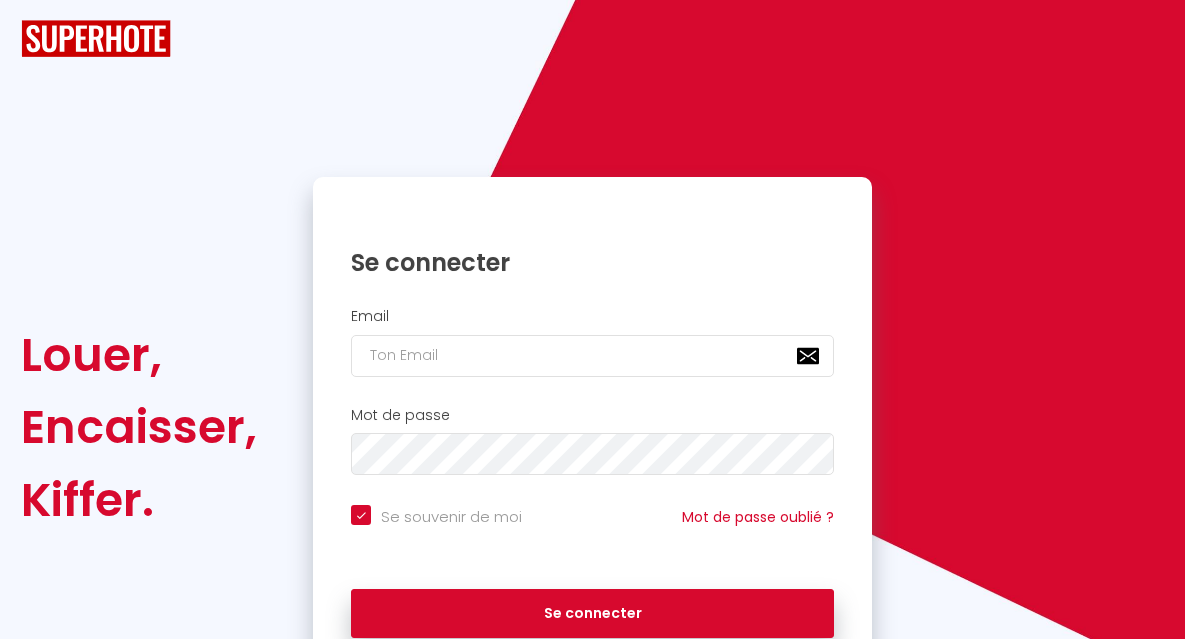 scroll, scrollTop: 0, scrollLeft: 0, axis: both 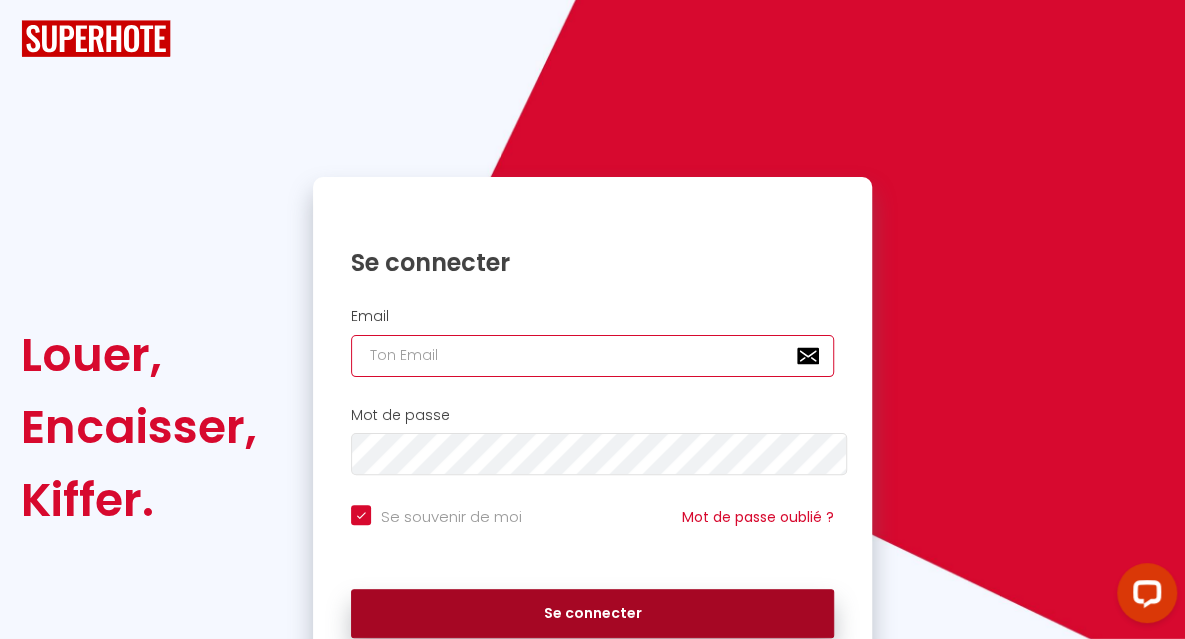 type on "[EMAIL_ADDRESS][DOMAIN_NAME]" 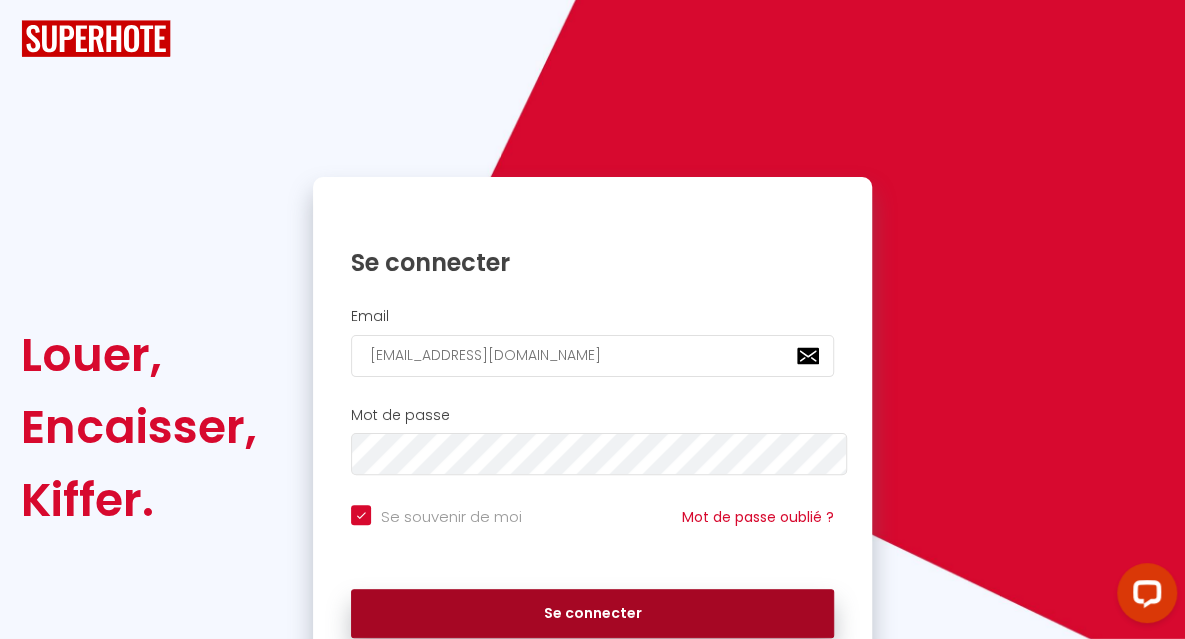 click on "Se connecter" at bounding box center [592, 614] 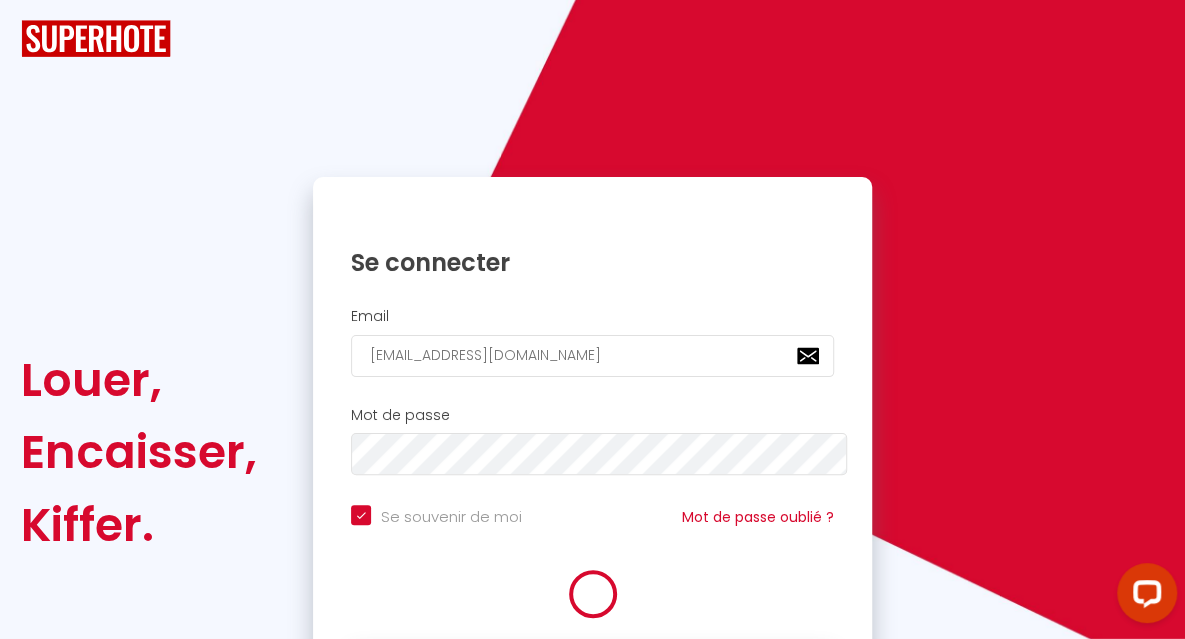 checkbox on "true" 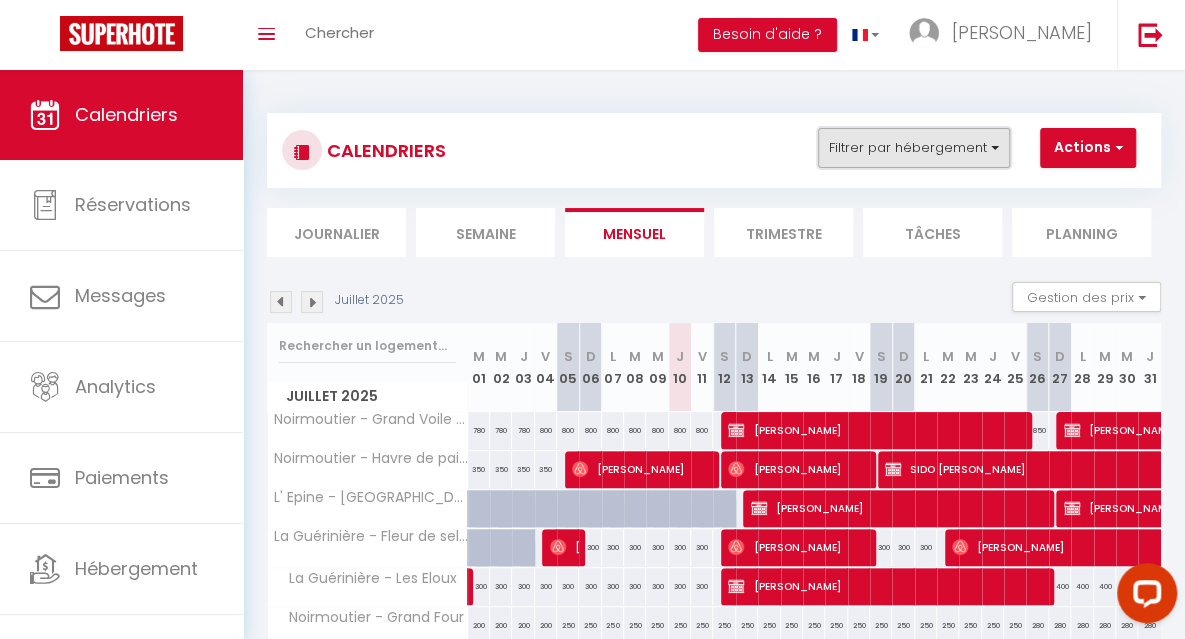 click on "Filtrer par hébergement" at bounding box center [914, 148] 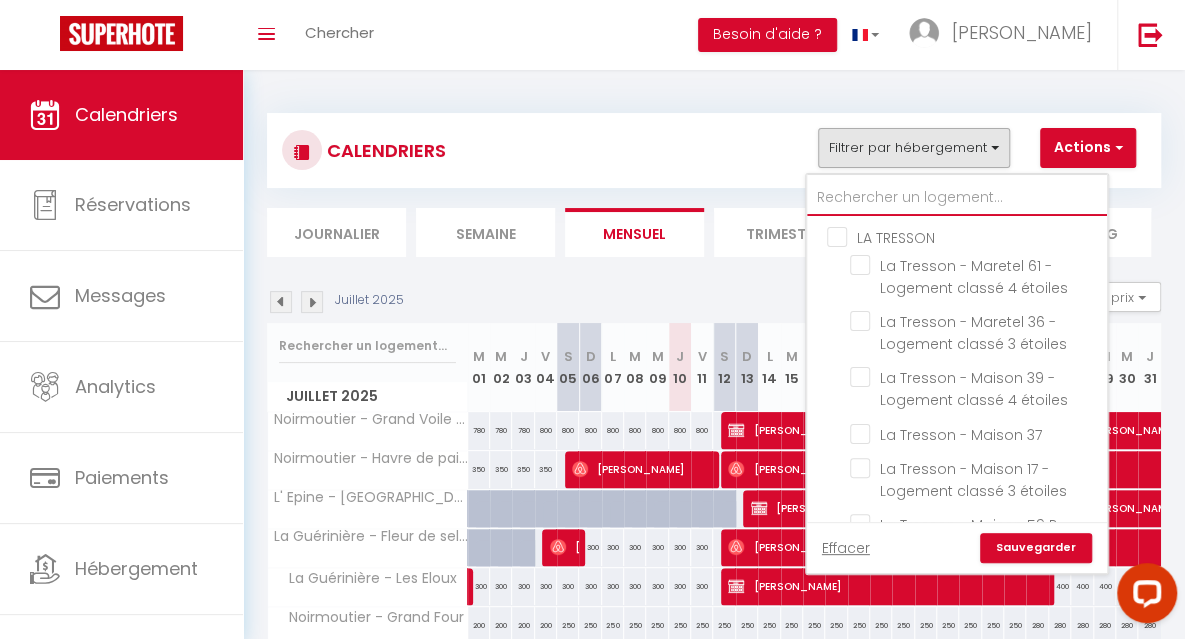 click at bounding box center [957, 198] 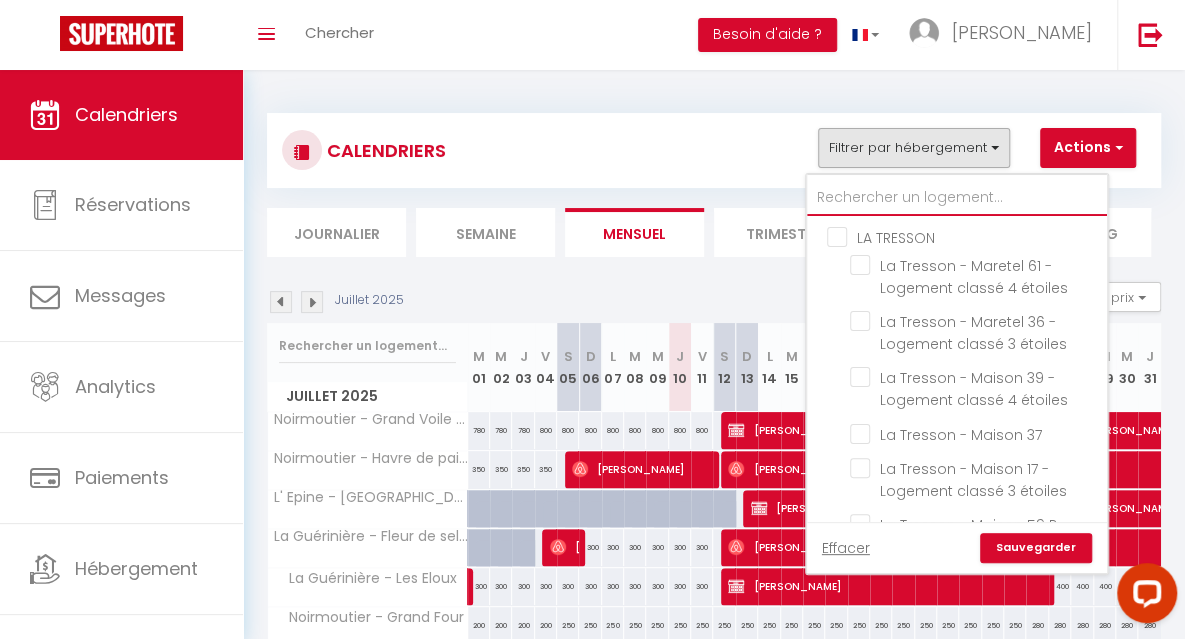 type on "e" 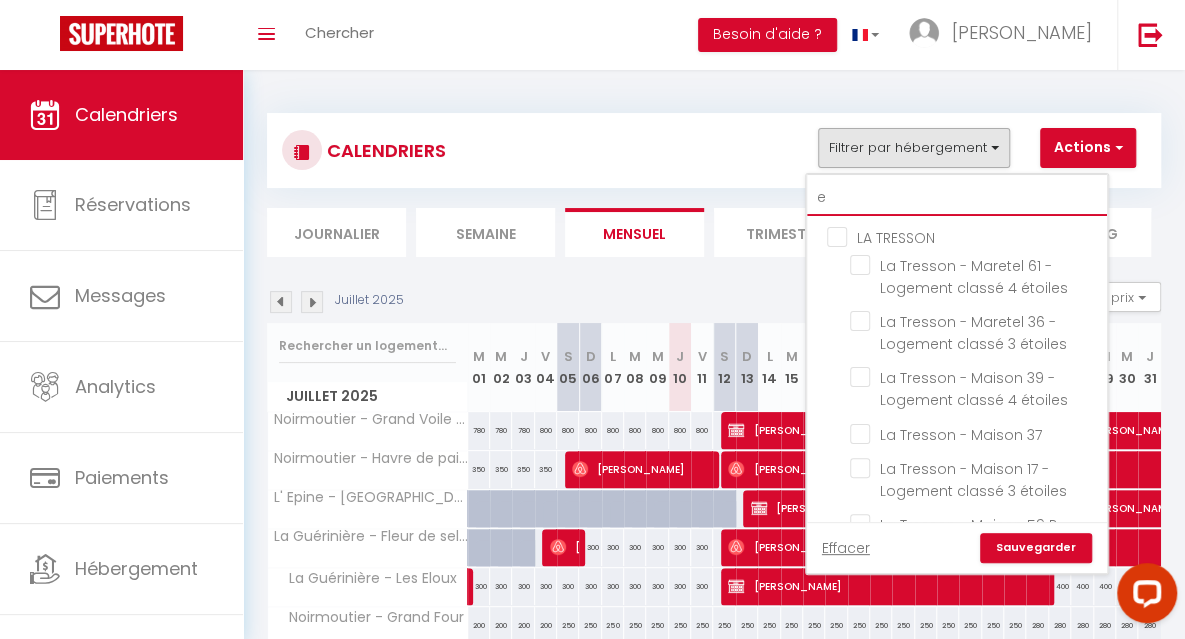 checkbox on "false" 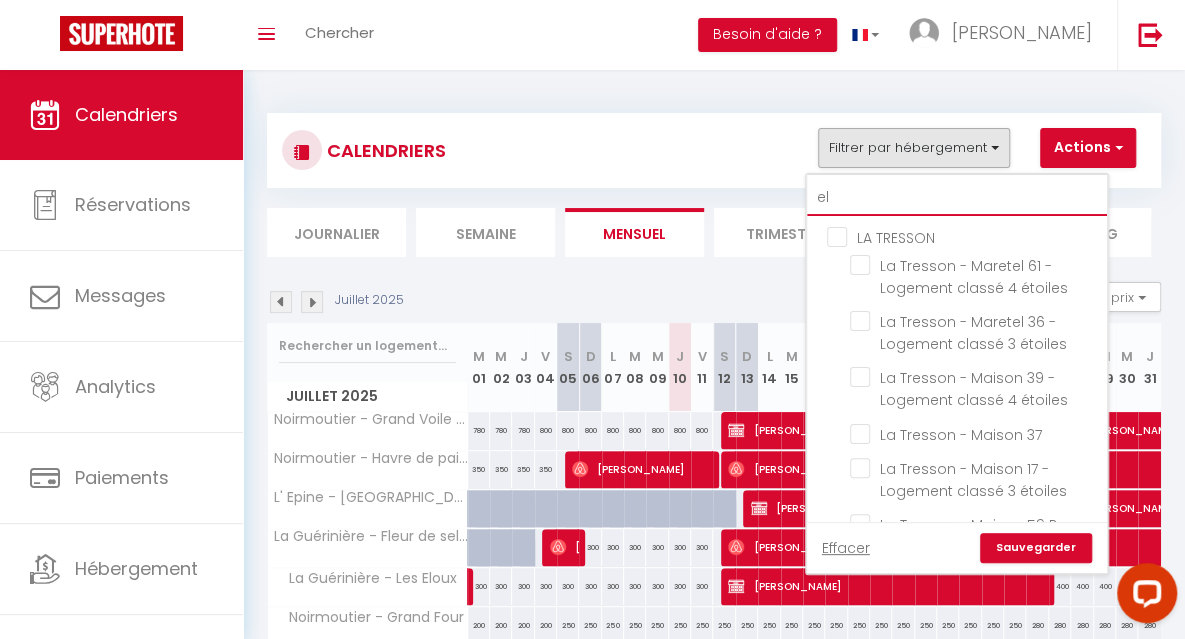 checkbox on "false" 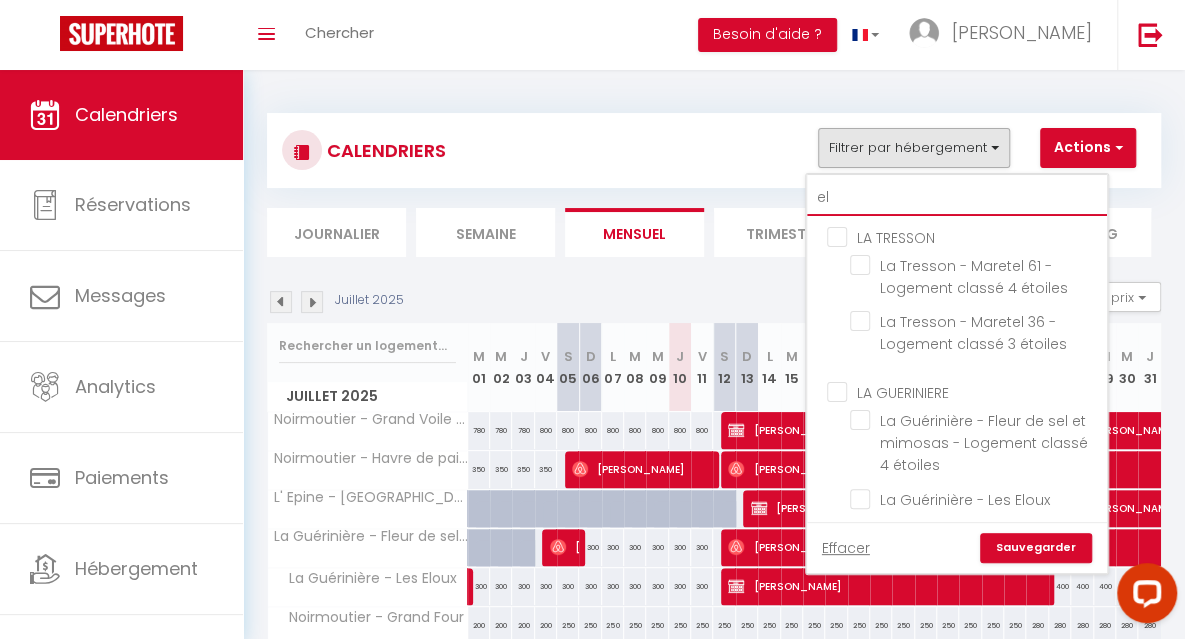 type on "elo" 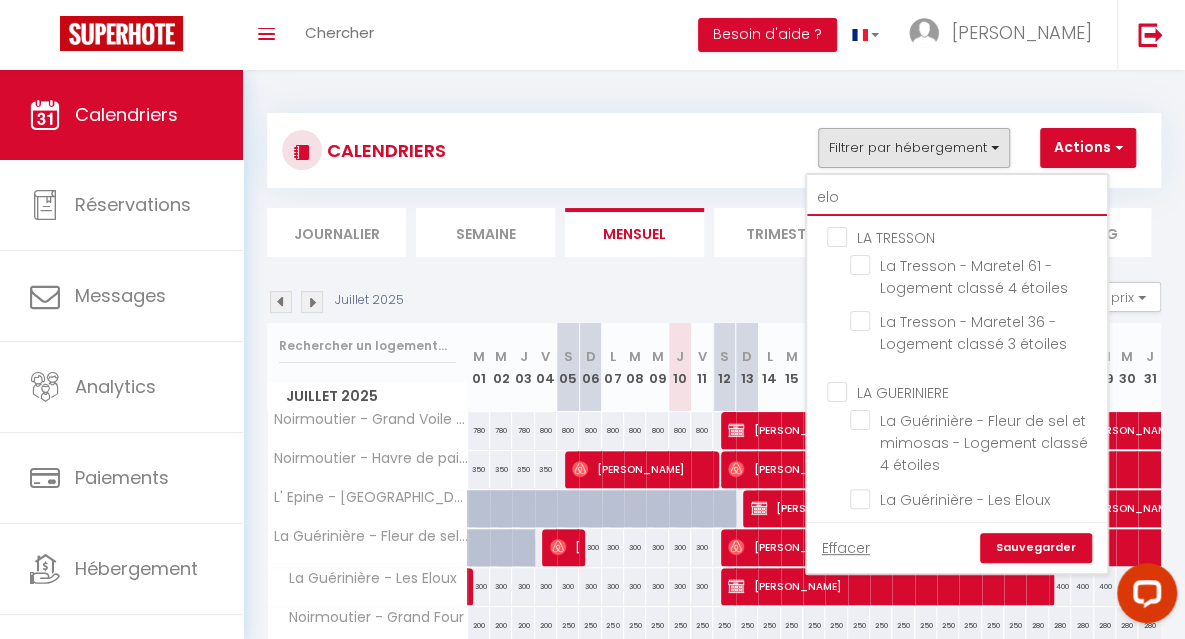 checkbox on "false" 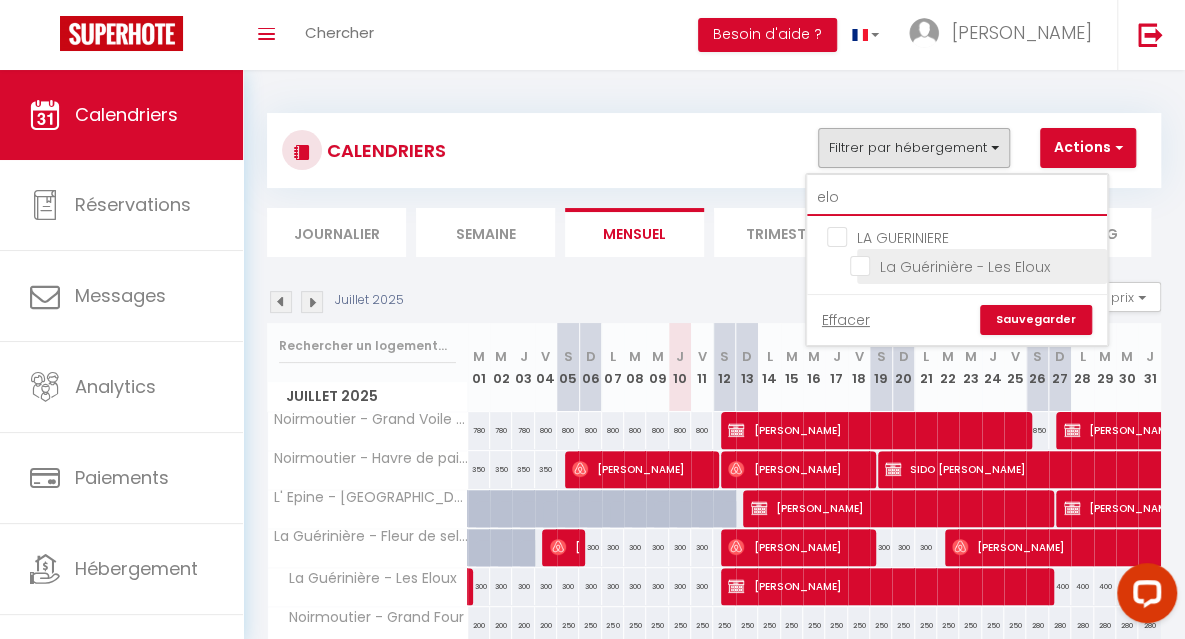type on "elo" 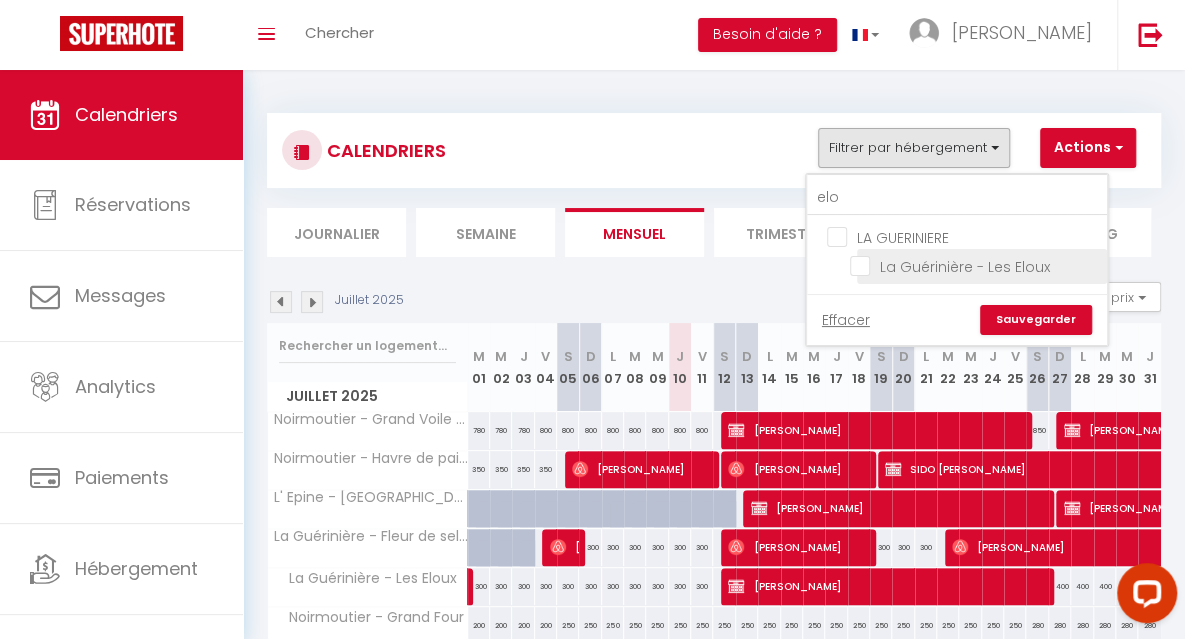 click on "La Guérinière - Les Eloux" at bounding box center (975, 265) 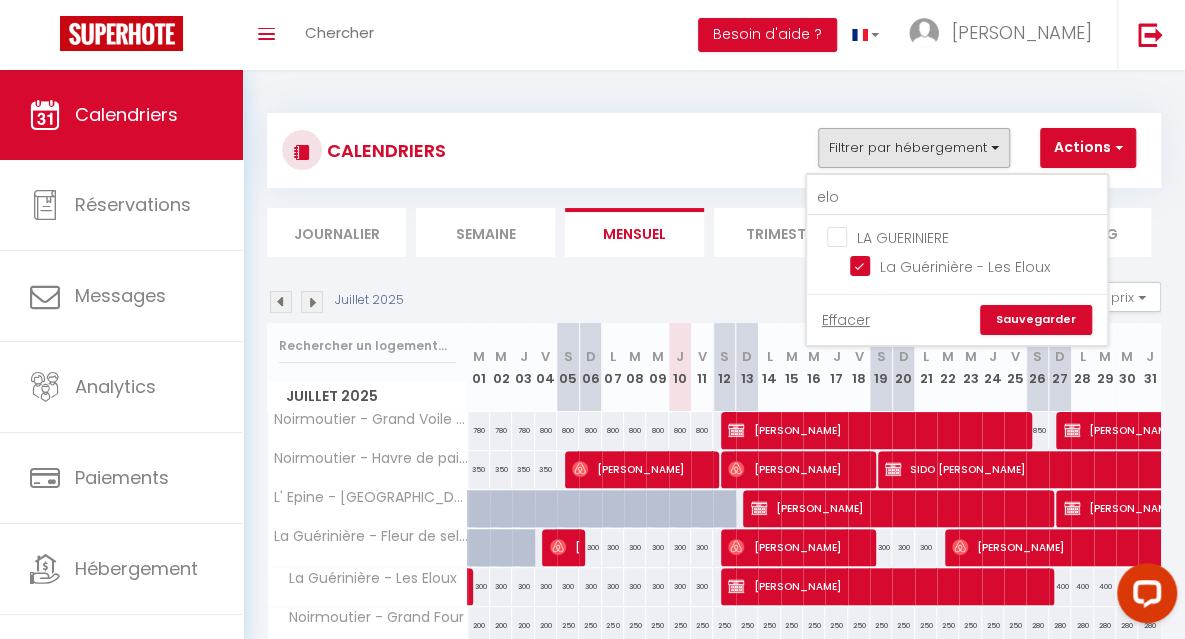 click on "Sauvegarder" at bounding box center (1036, 320) 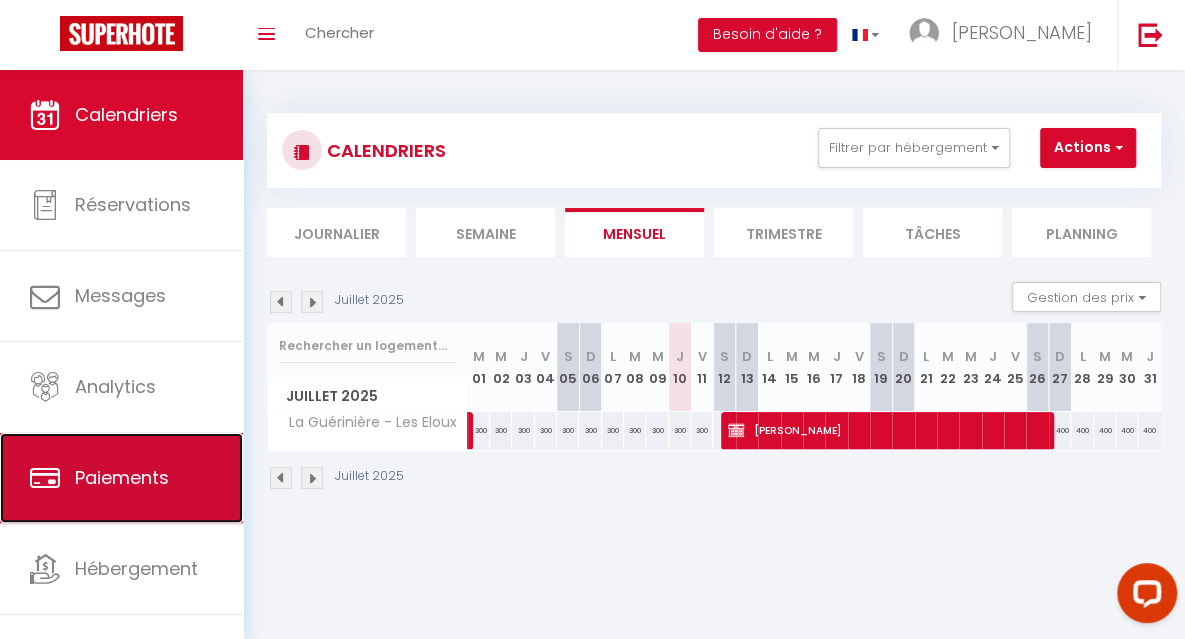 click on "Paiements" at bounding box center (121, 478) 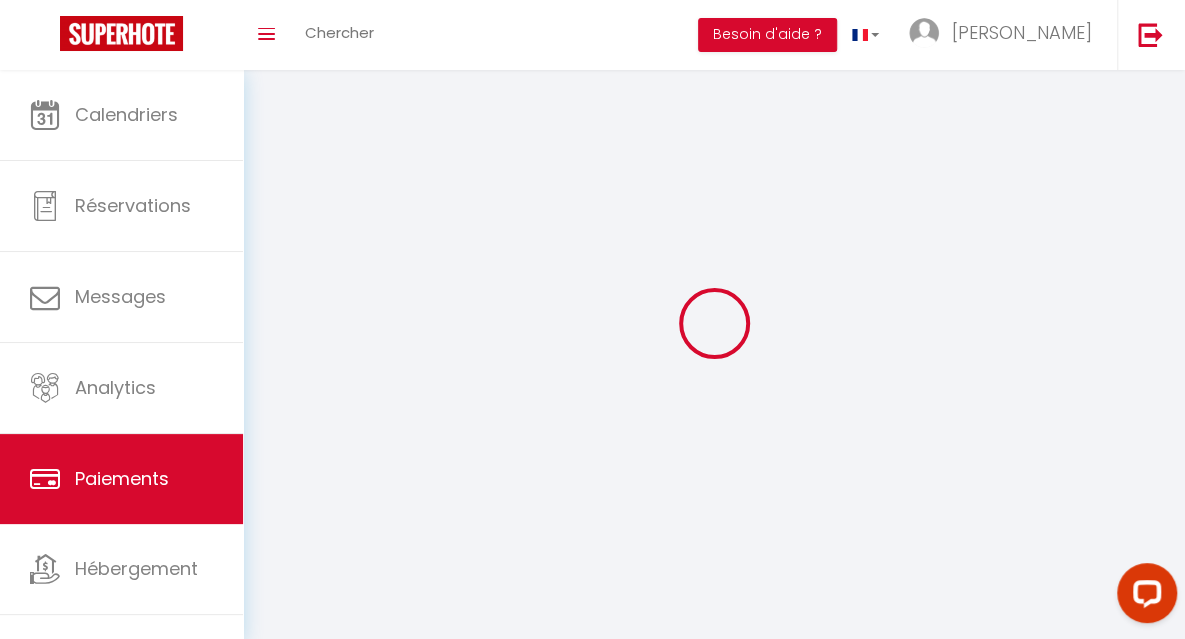 select on "2" 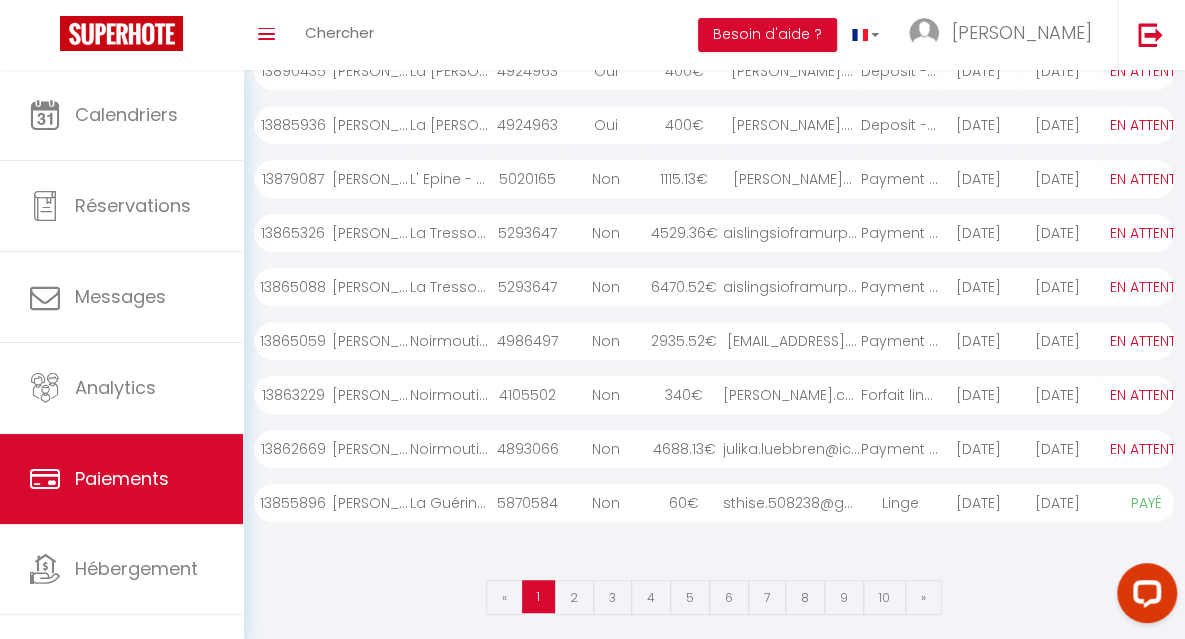 scroll, scrollTop: 382, scrollLeft: 0, axis: vertical 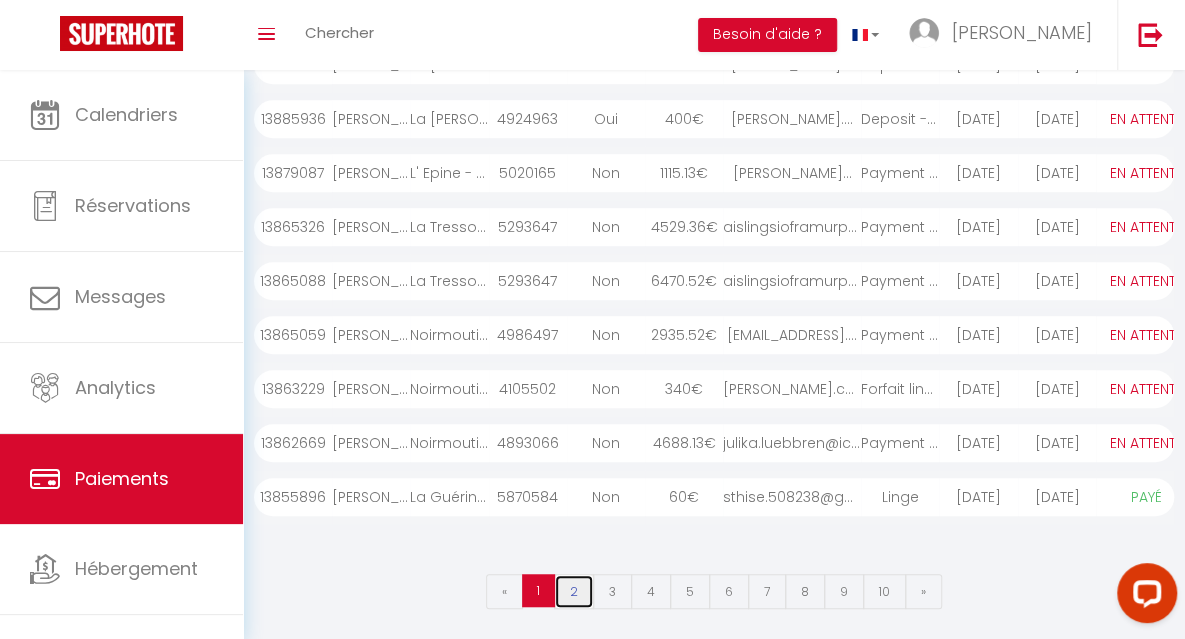 click on "2" at bounding box center [574, 591] 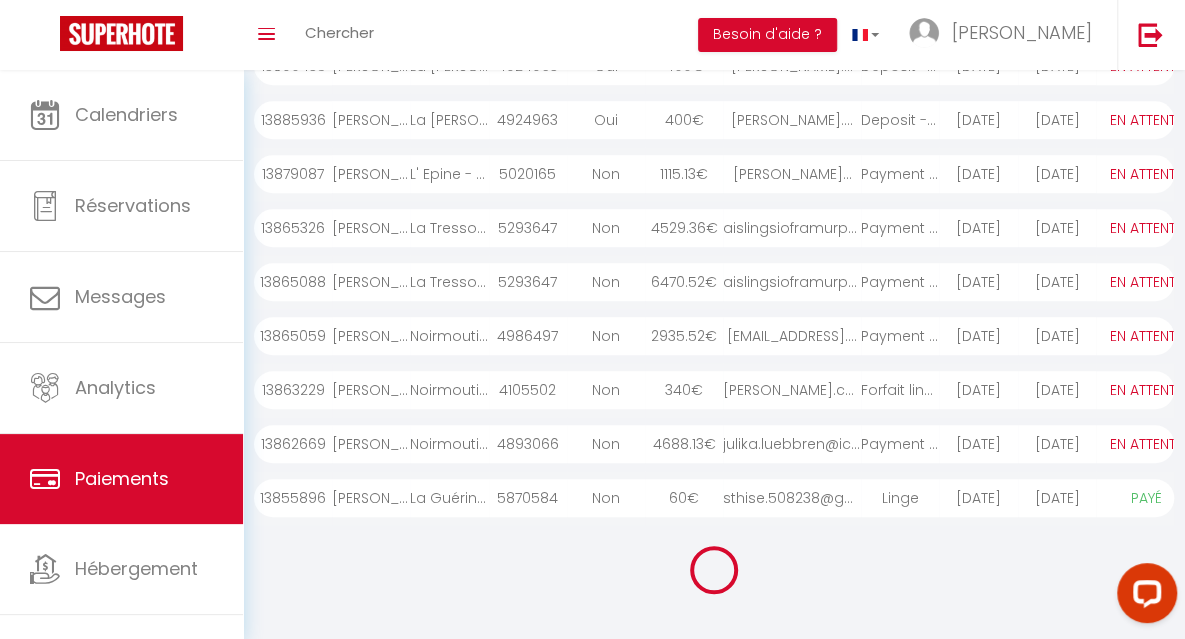 scroll, scrollTop: 380, scrollLeft: 0, axis: vertical 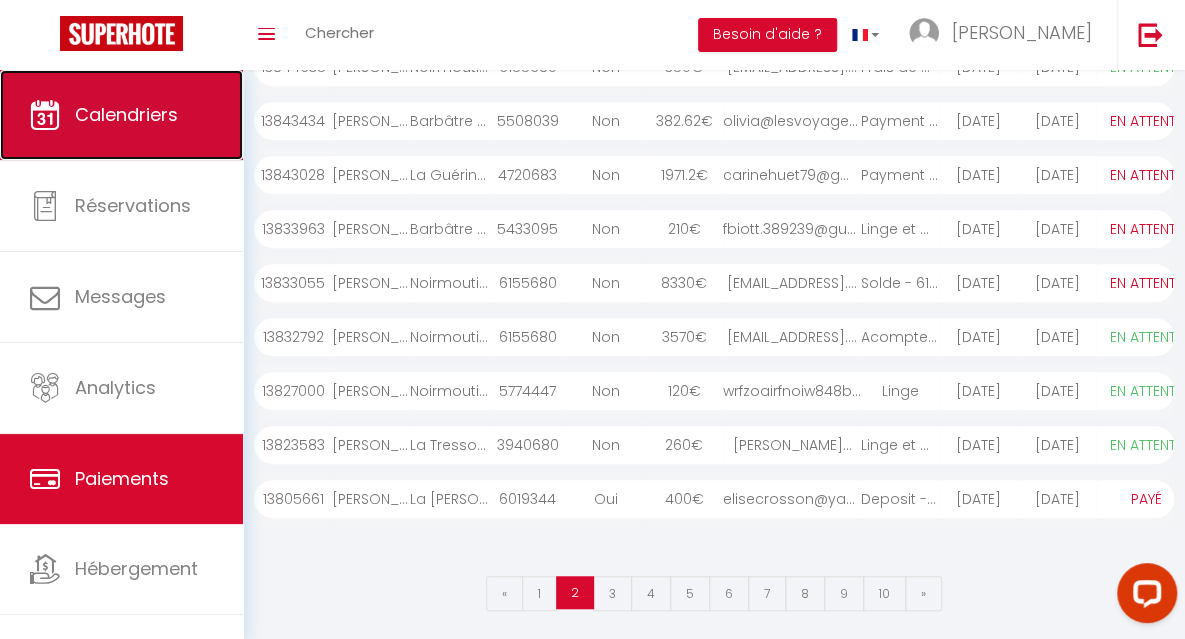 click on "Calendriers" at bounding box center [121, 115] 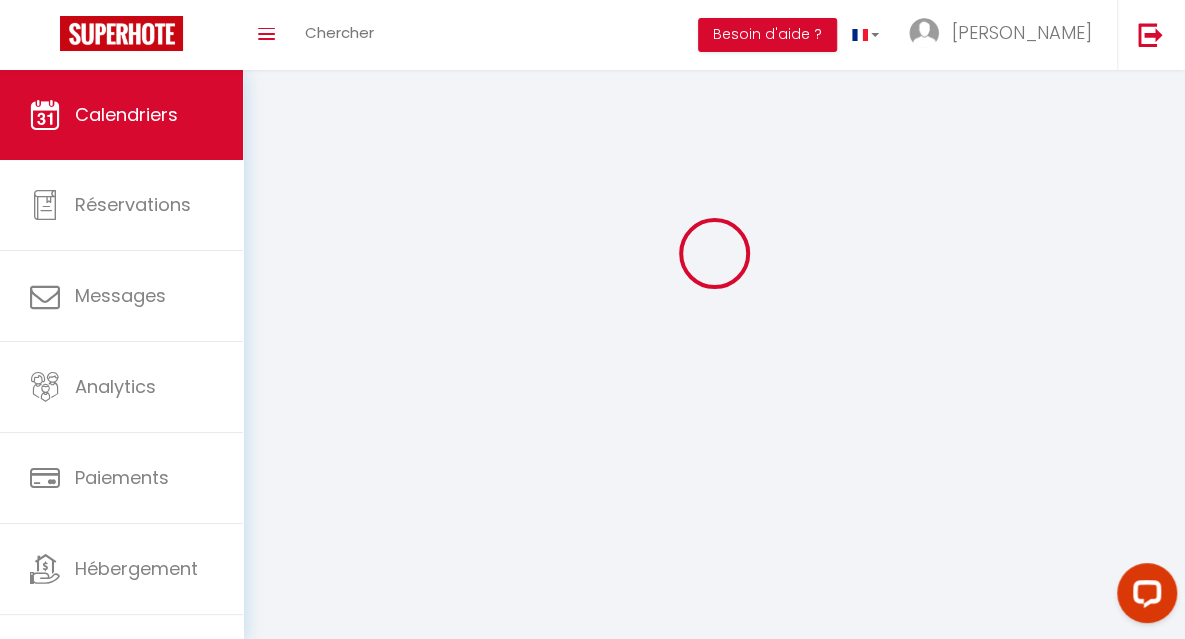 scroll, scrollTop: 0, scrollLeft: 0, axis: both 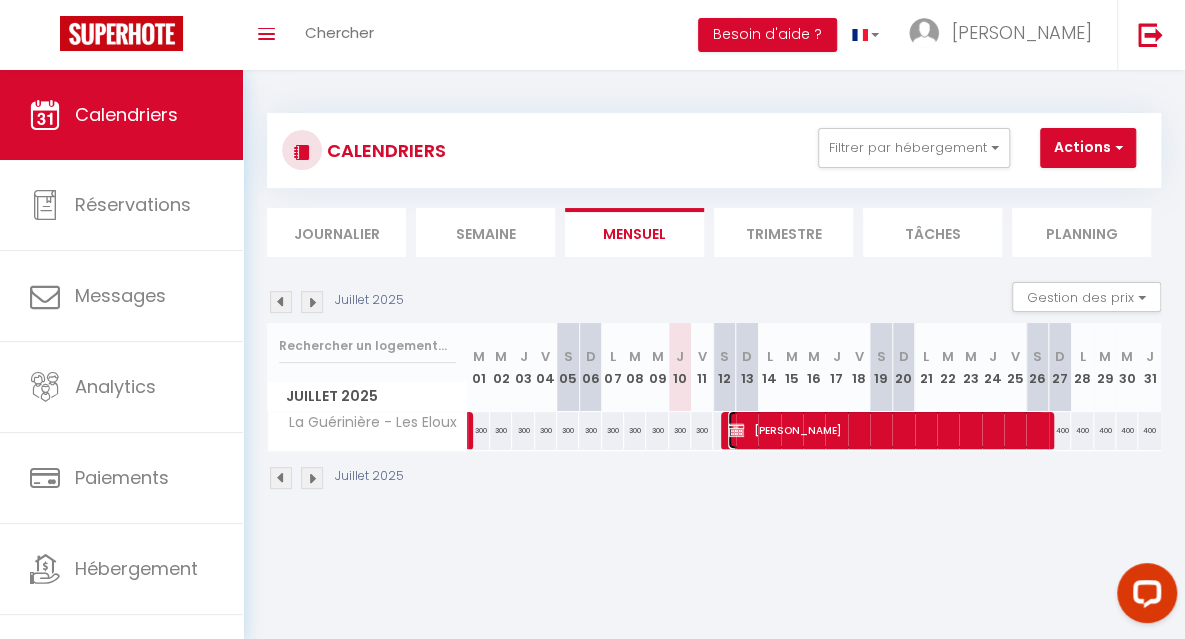 click on "[PERSON_NAME]" at bounding box center (885, 430) 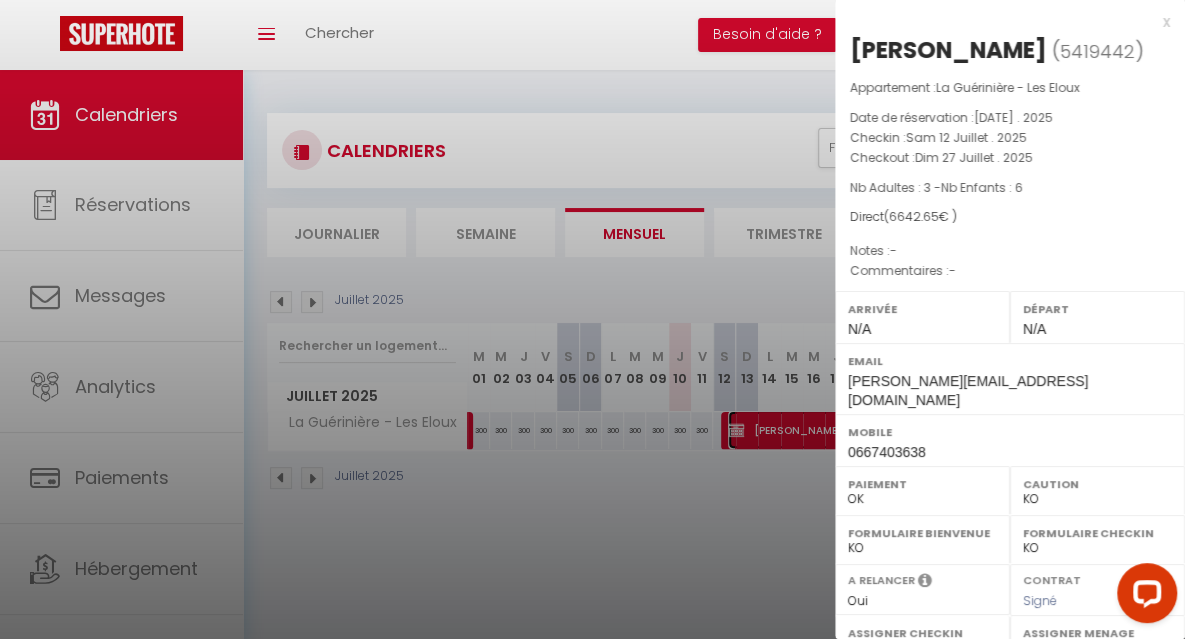 scroll, scrollTop: 288, scrollLeft: 0, axis: vertical 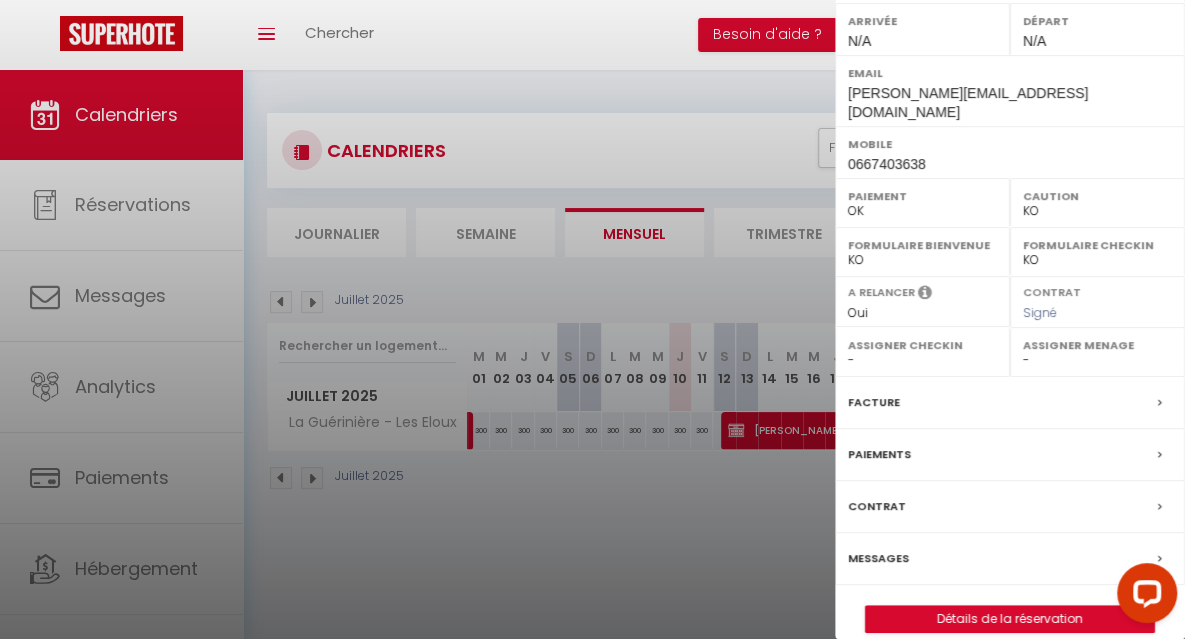 click on "Messages" at bounding box center [878, 558] 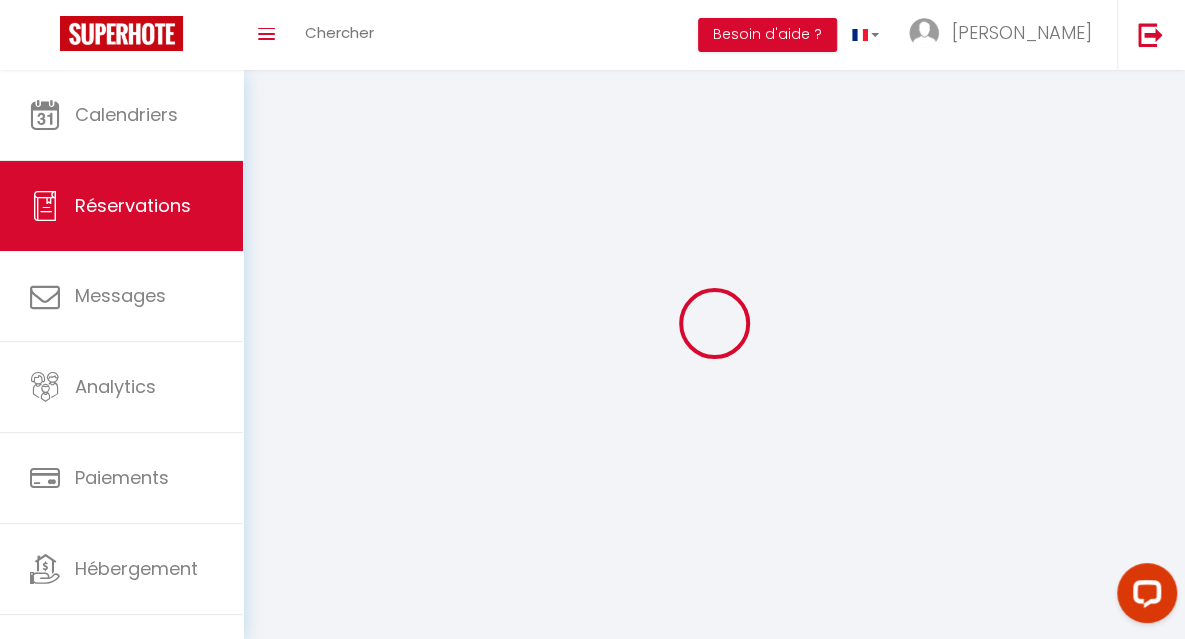 select 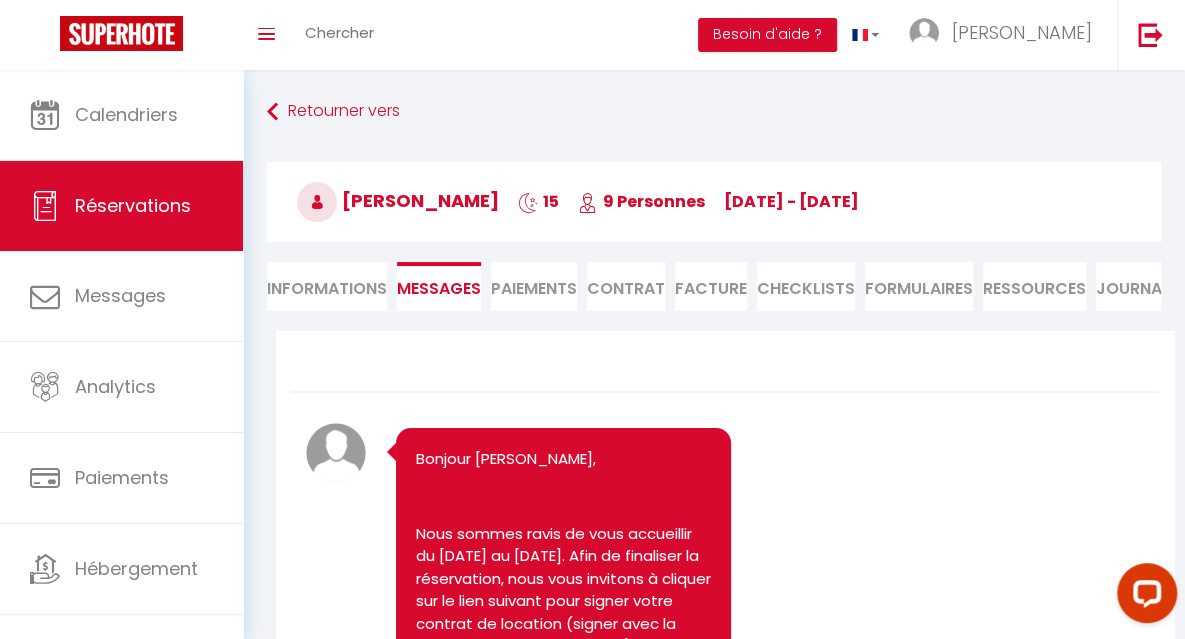 scroll, scrollTop: 13919, scrollLeft: 0, axis: vertical 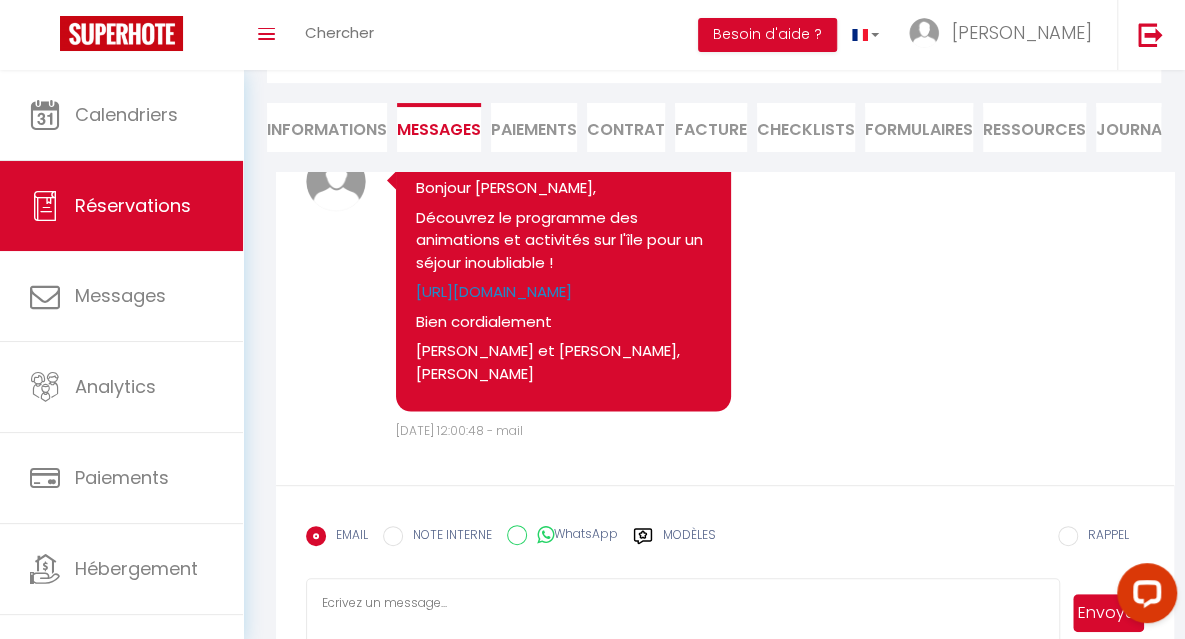 click on "[URL][DOMAIN_NAME]" at bounding box center [475, -1964] 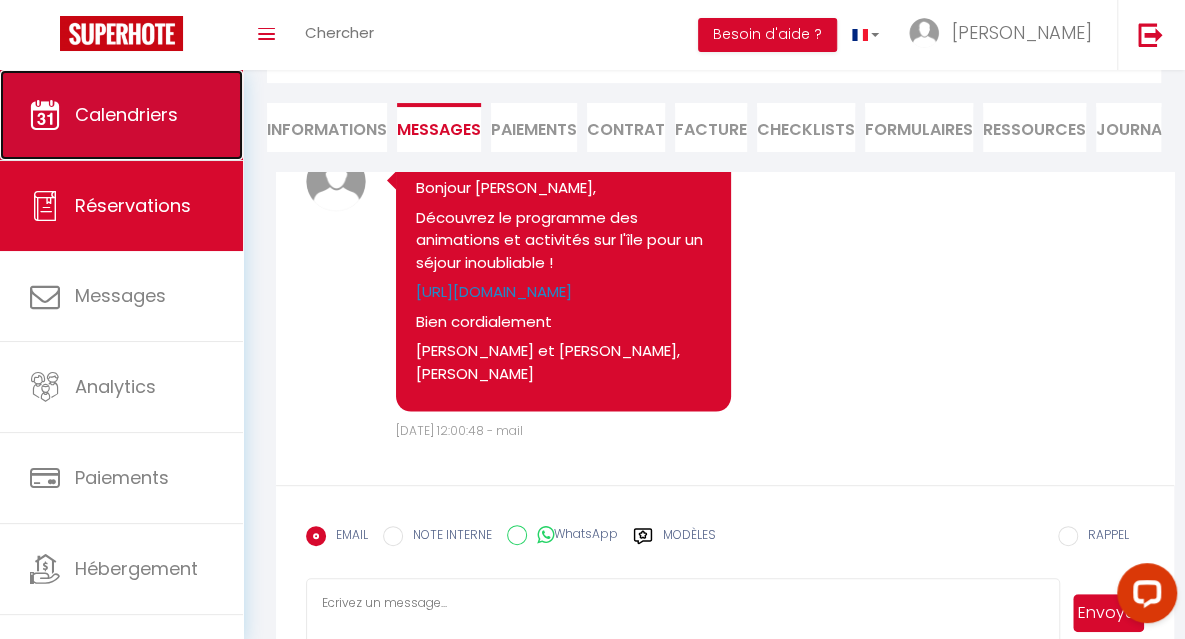 click on "Calendriers" at bounding box center (121, 115) 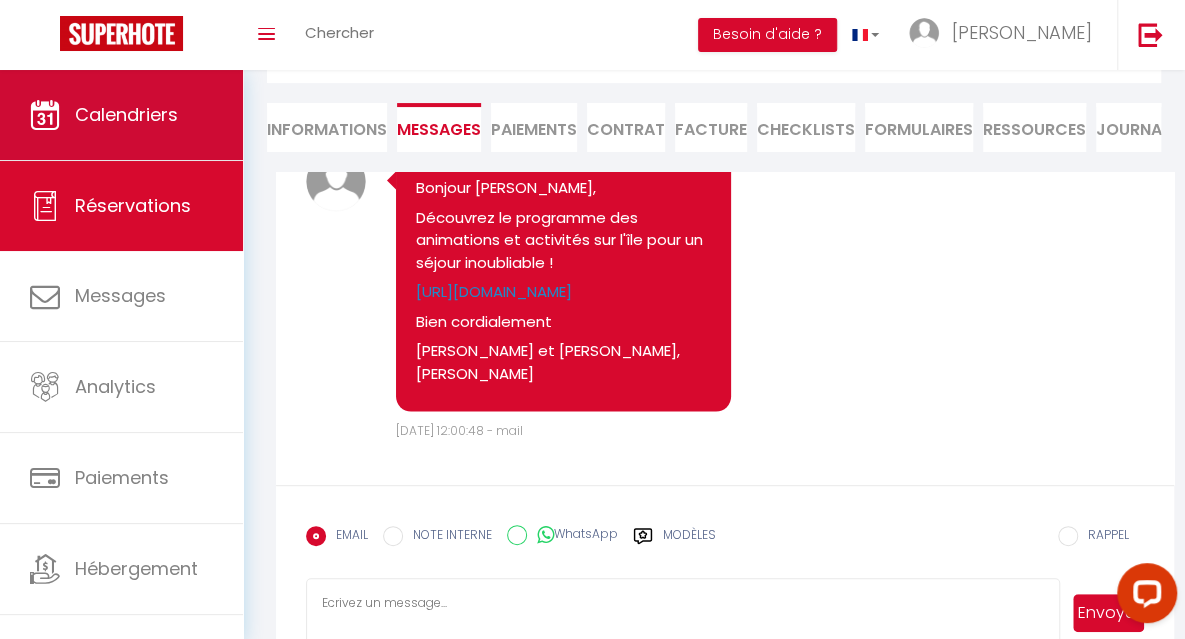 scroll, scrollTop: 0, scrollLeft: 0, axis: both 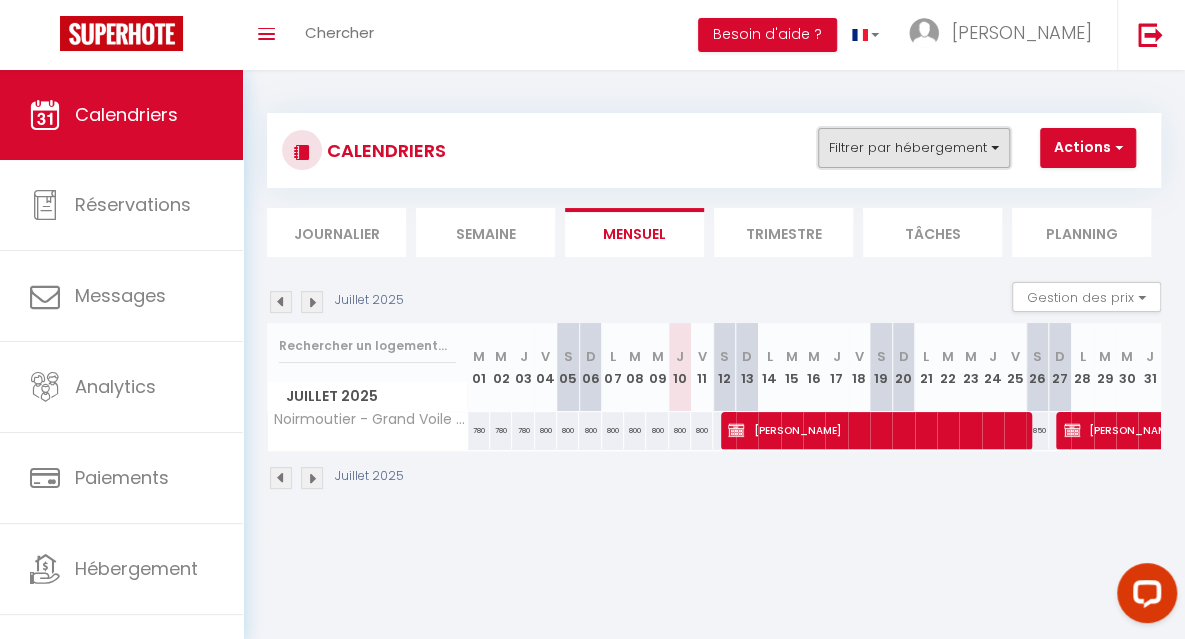 click on "Filtrer par hébergement" at bounding box center [914, 148] 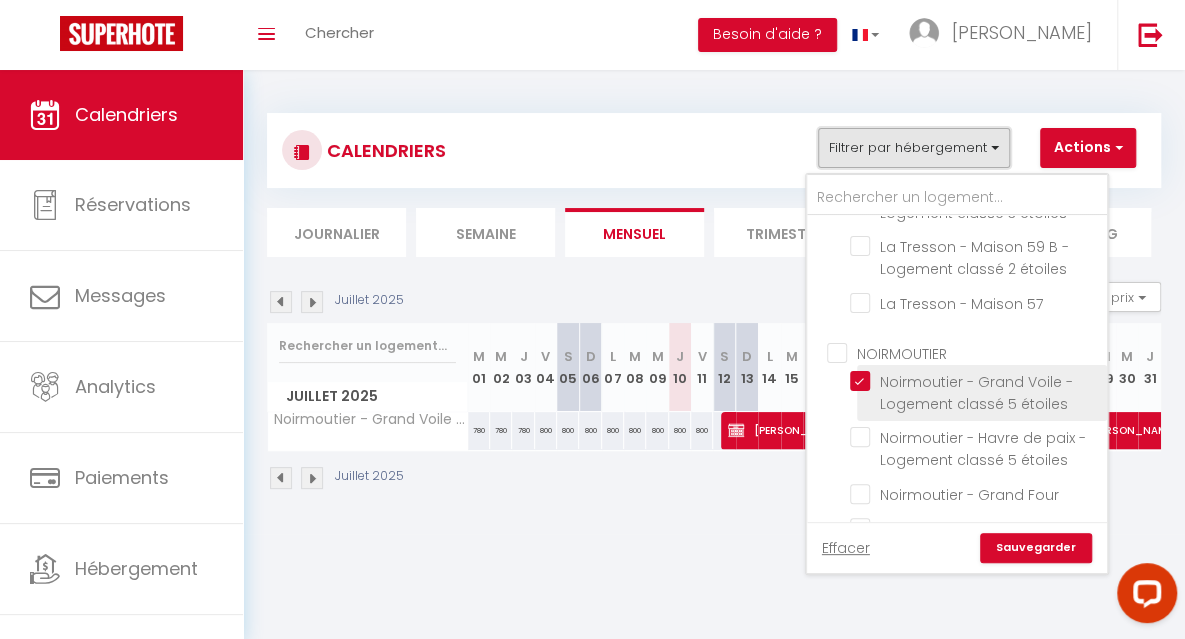scroll, scrollTop: 280, scrollLeft: 0, axis: vertical 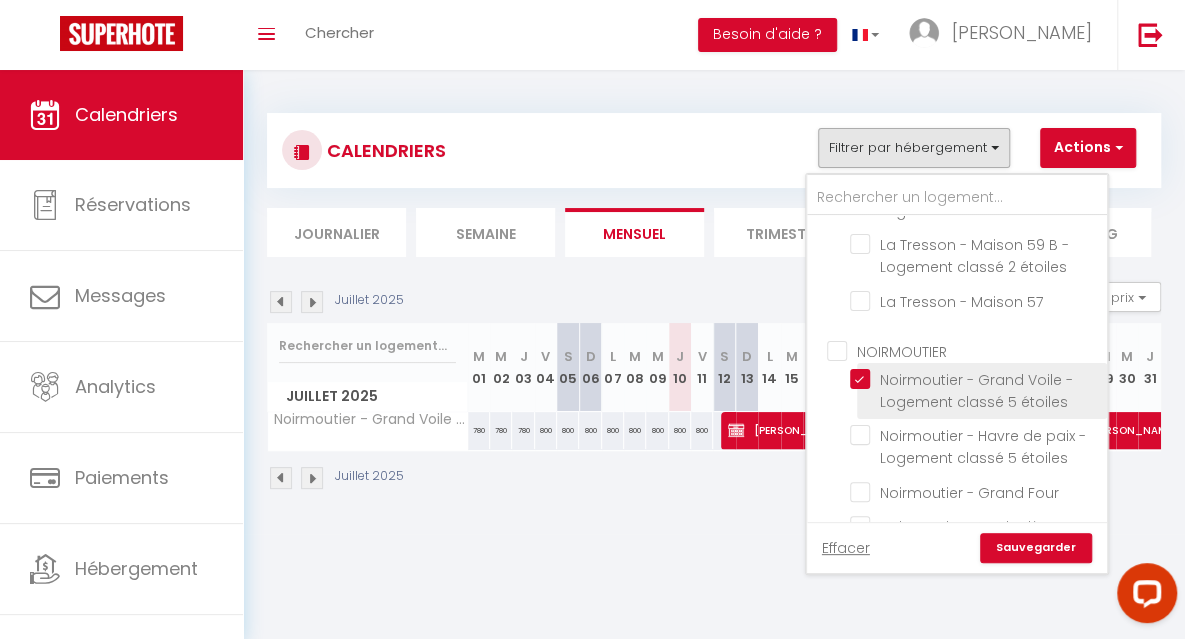 click on "Noirmoutier - Grand Voile - Logement classé 5 étoiles" at bounding box center [975, 379] 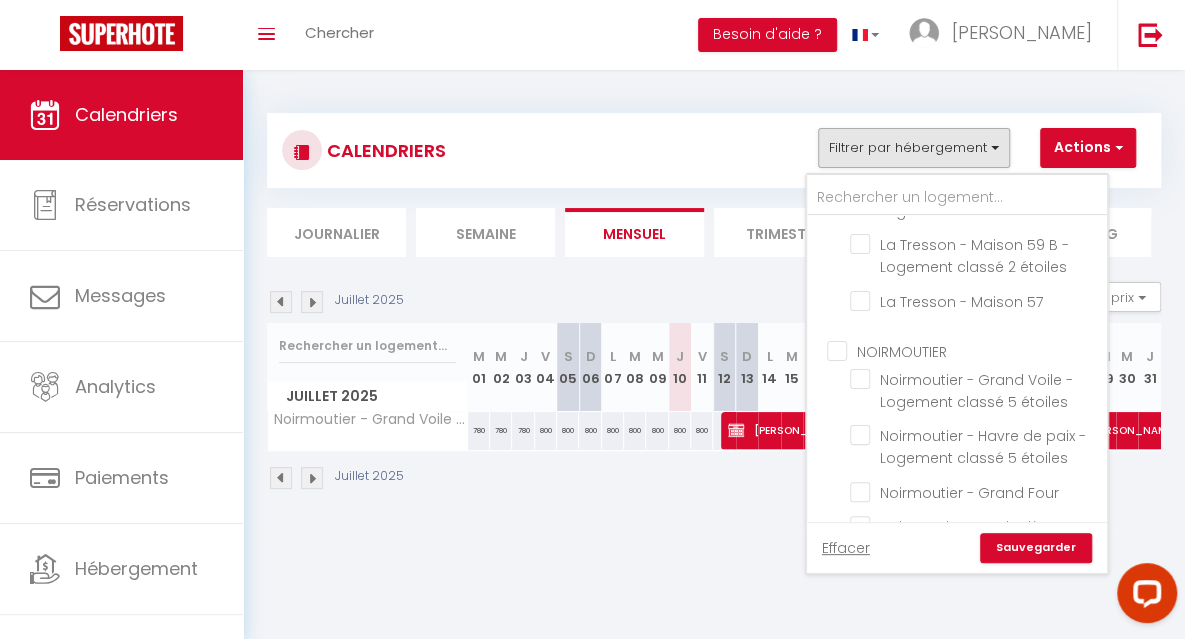 click on "Sauvegarder" at bounding box center [1036, 548] 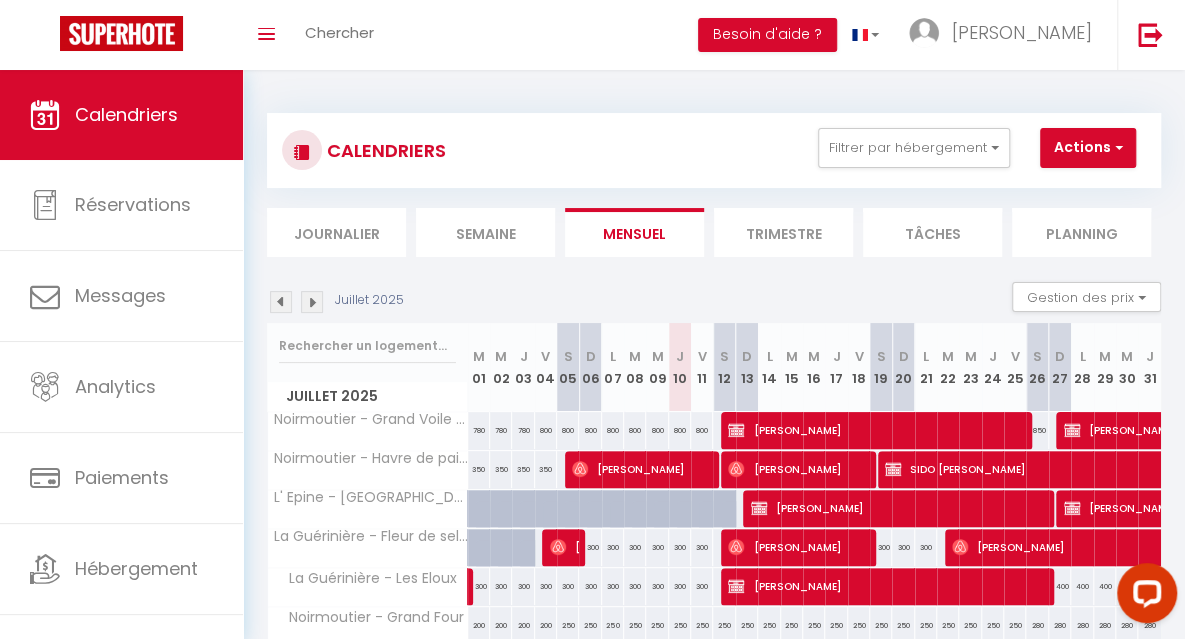 click on "Semaine" at bounding box center [485, 232] 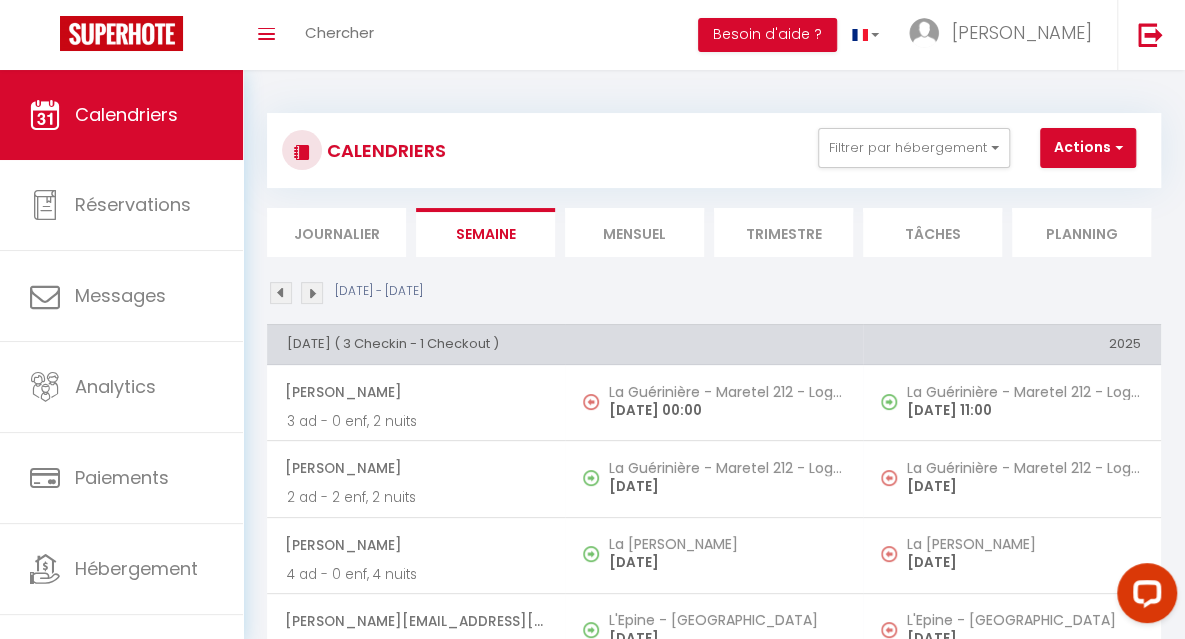click at bounding box center (312, 293) 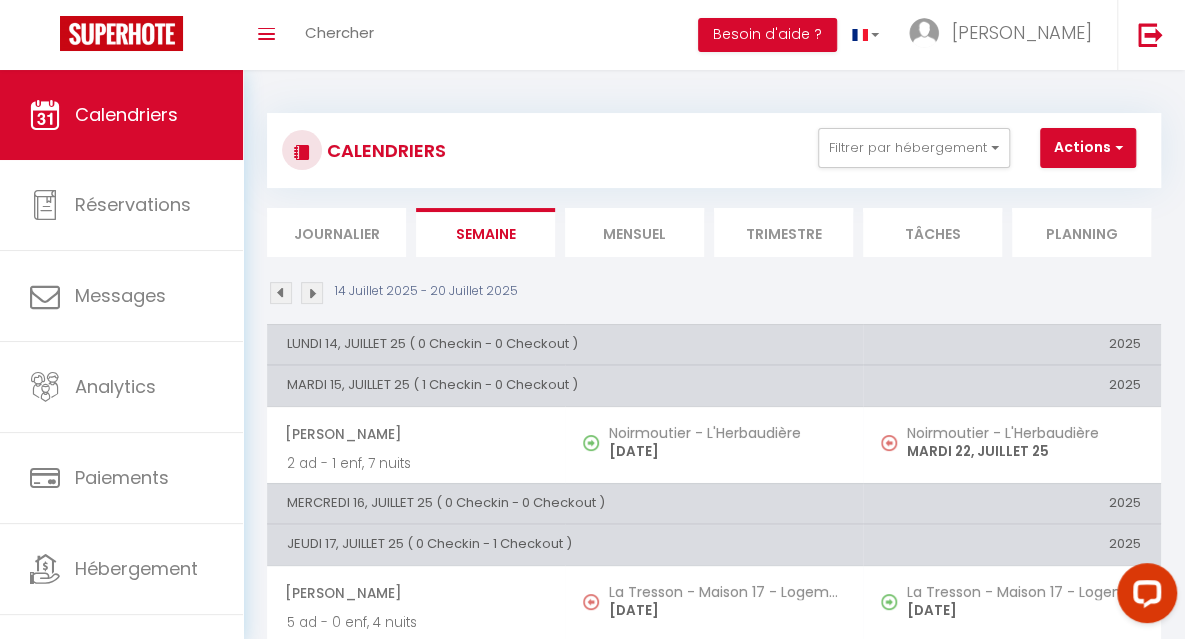 click at bounding box center [312, 293] 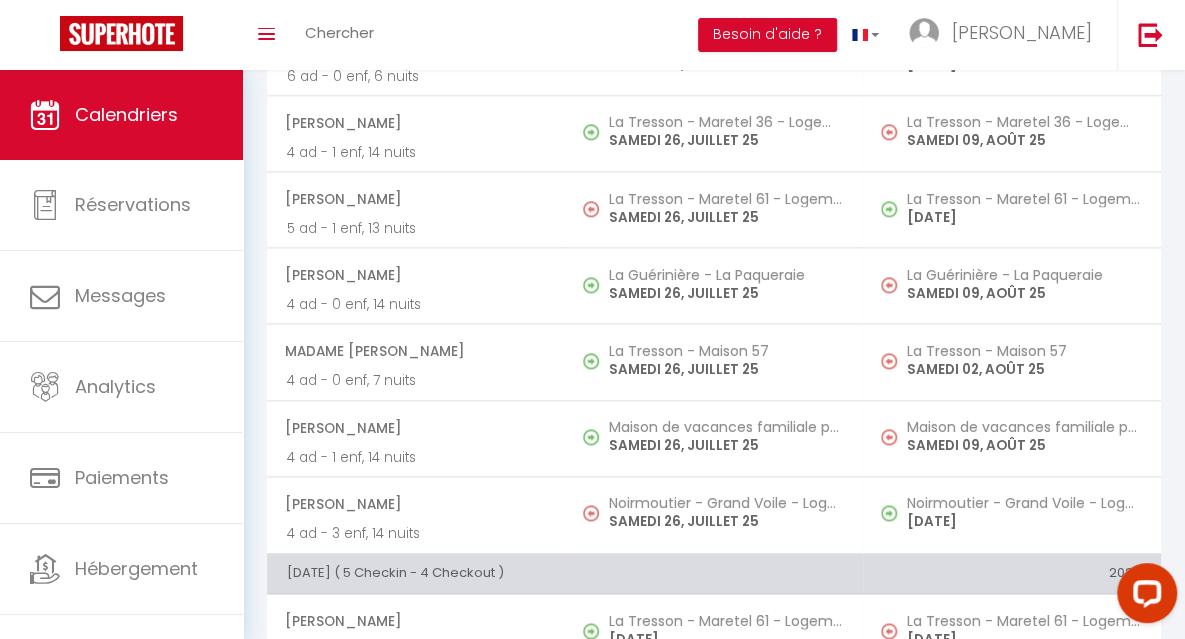 scroll, scrollTop: 1078, scrollLeft: 0, axis: vertical 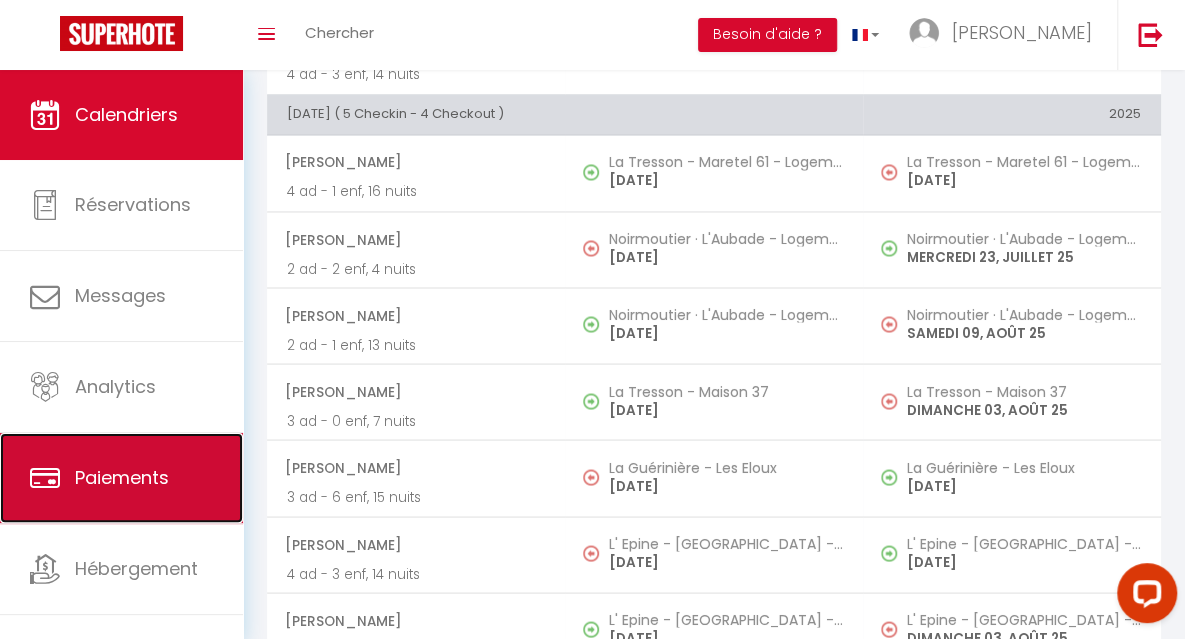 click on "Paiements" at bounding box center (122, 477) 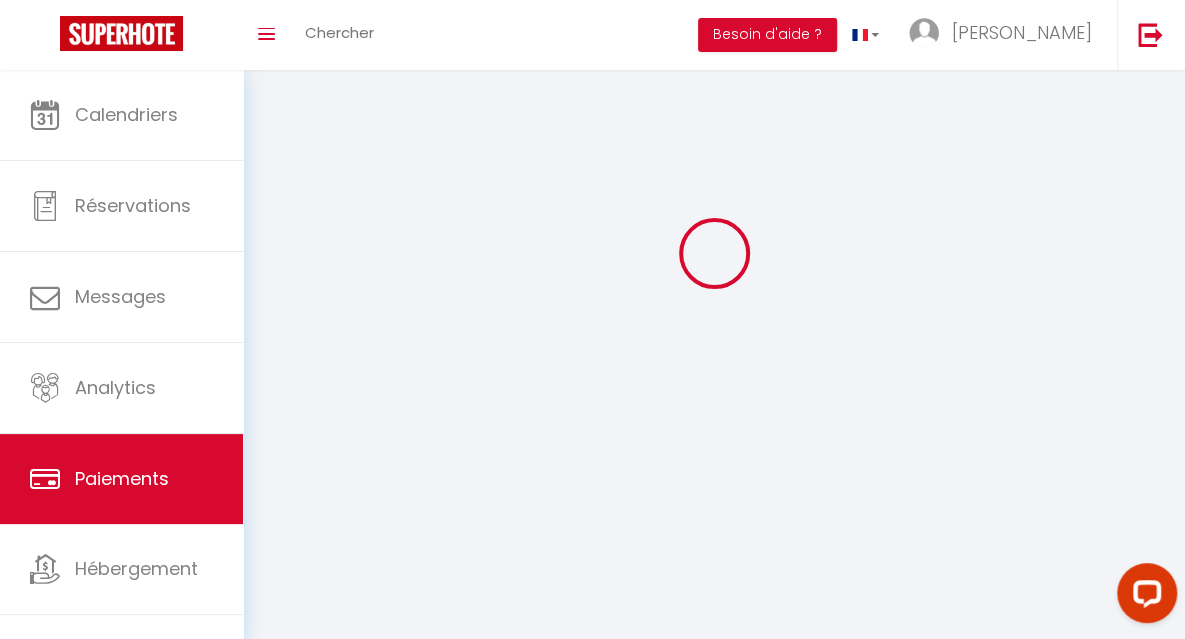 scroll, scrollTop: 382, scrollLeft: 0, axis: vertical 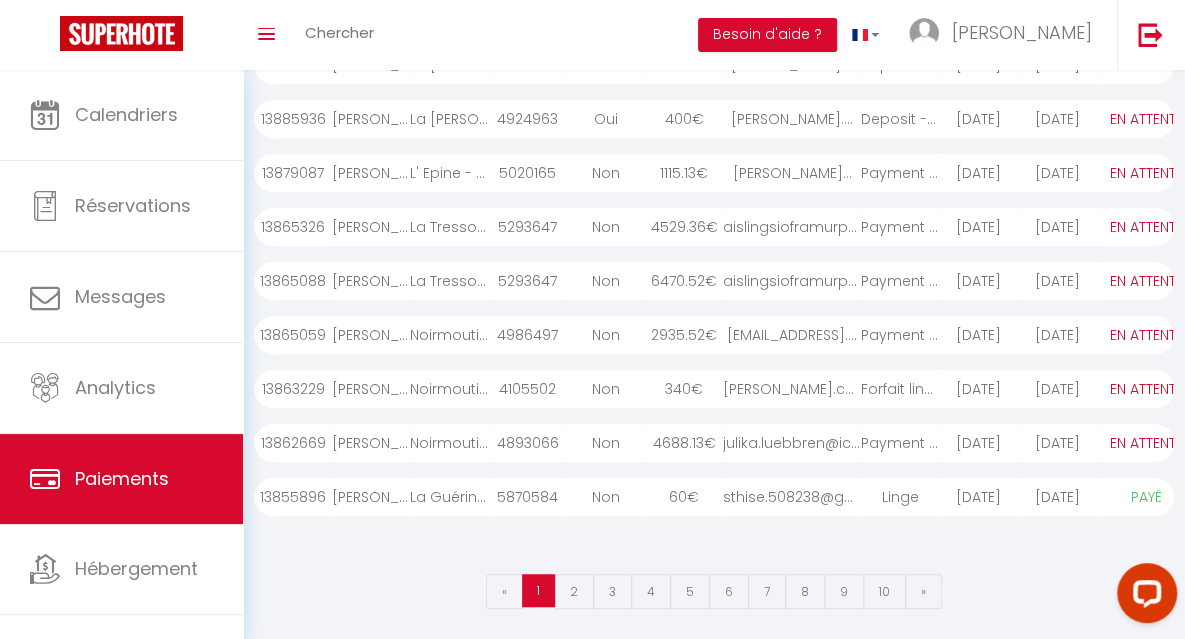 click on "L' Epine - [GEOGRAPHIC_DATA] - Logement classé 5 étoiles" at bounding box center [449, 173] 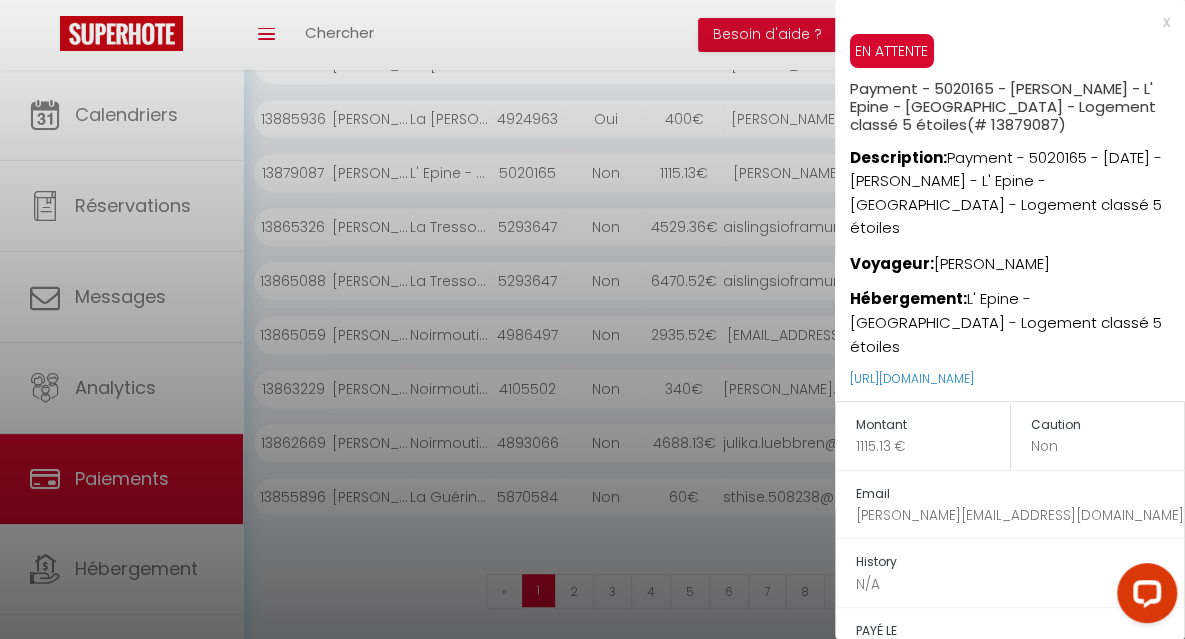 click at bounding box center [592, 319] 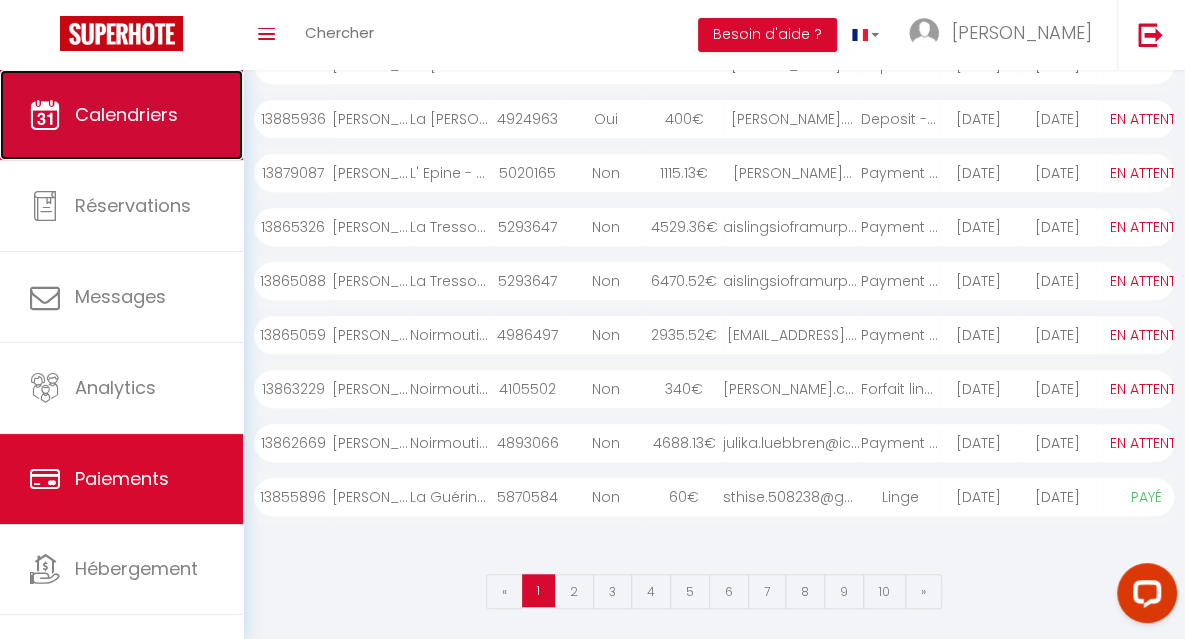 click on "Calendriers" at bounding box center (121, 115) 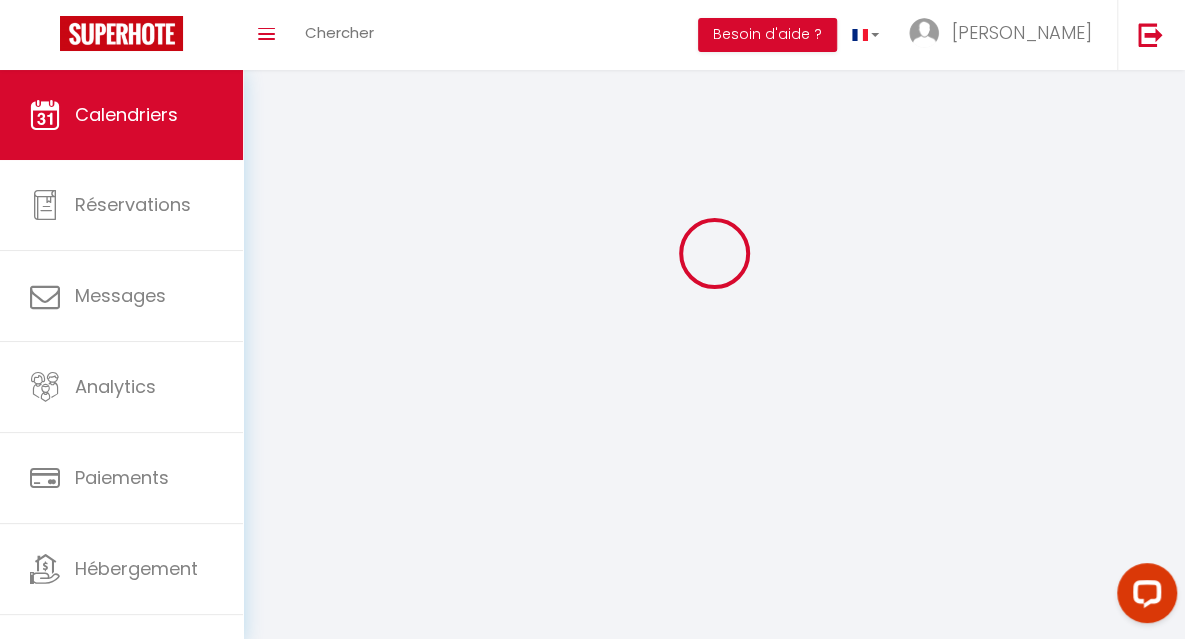 scroll, scrollTop: 0, scrollLeft: 0, axis: both 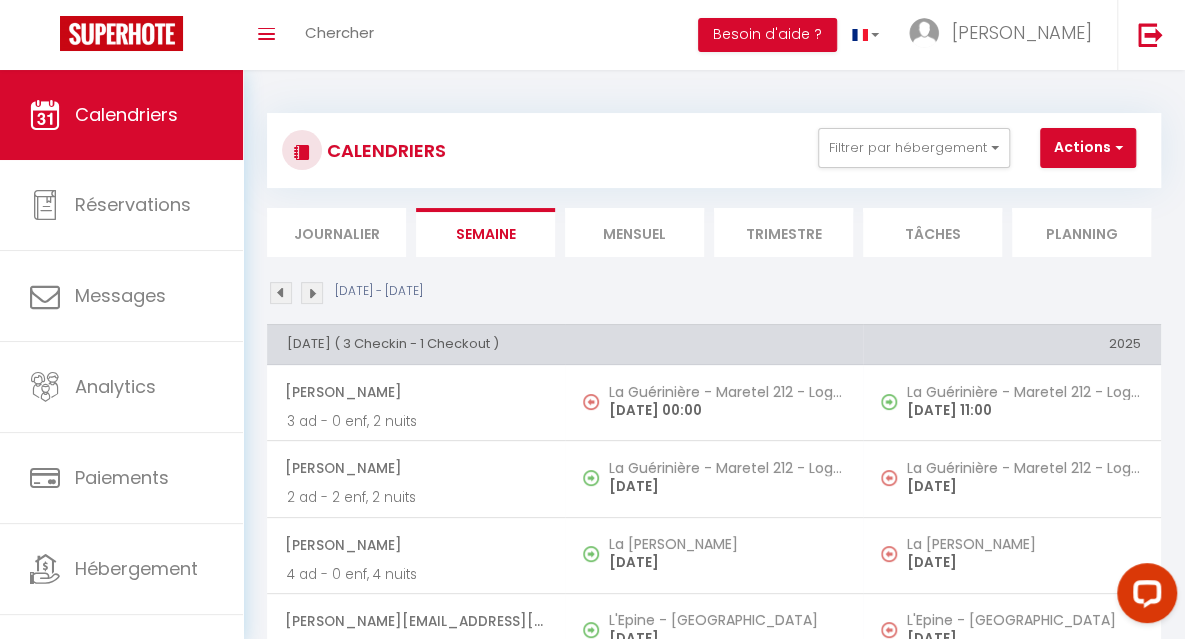 click on "Mensuel" at bounding box center [634, 232] 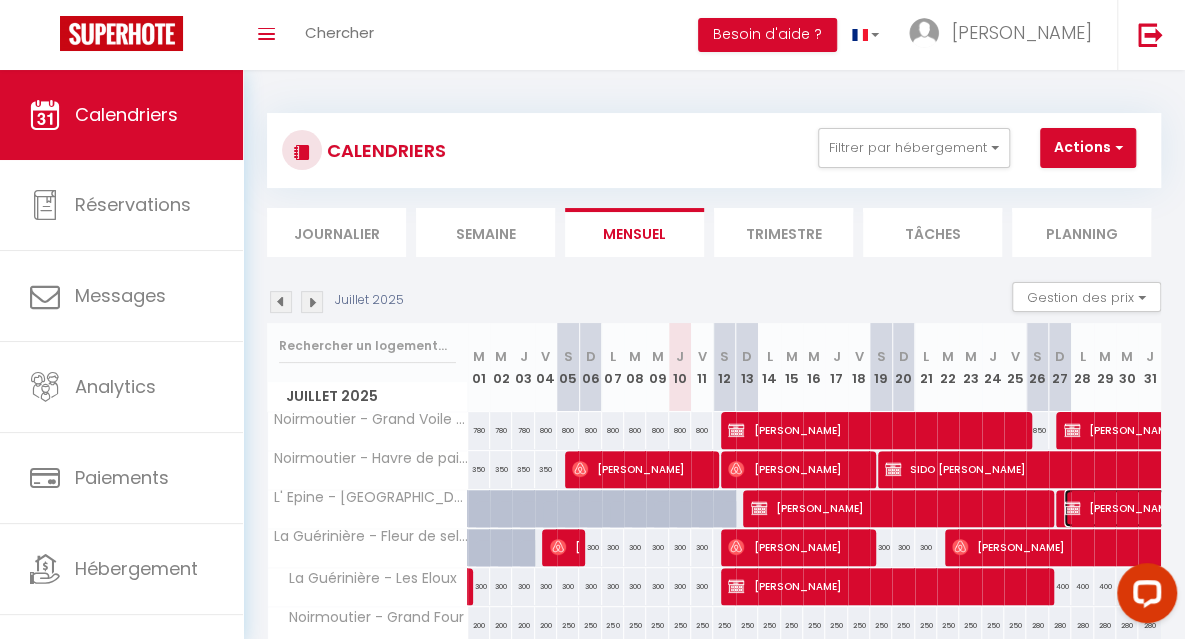 click on "[PERSON_NAME]" at bounding box center [1225, 508] 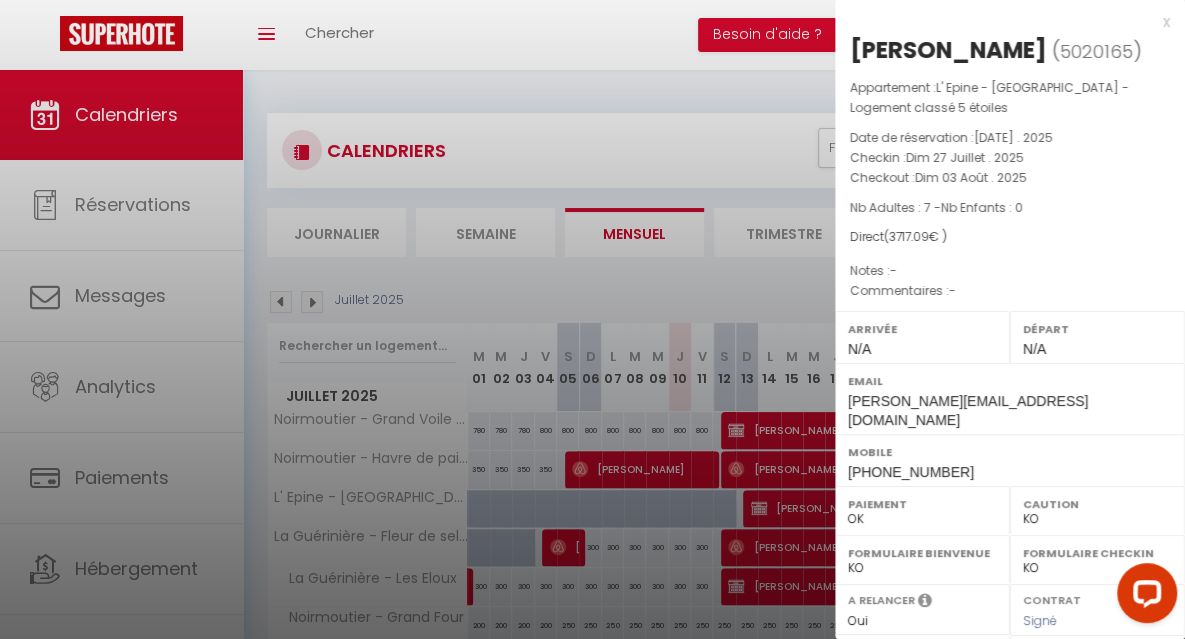 scroll, scrollTop: 340, scrollLeft: 0, axis: vertical 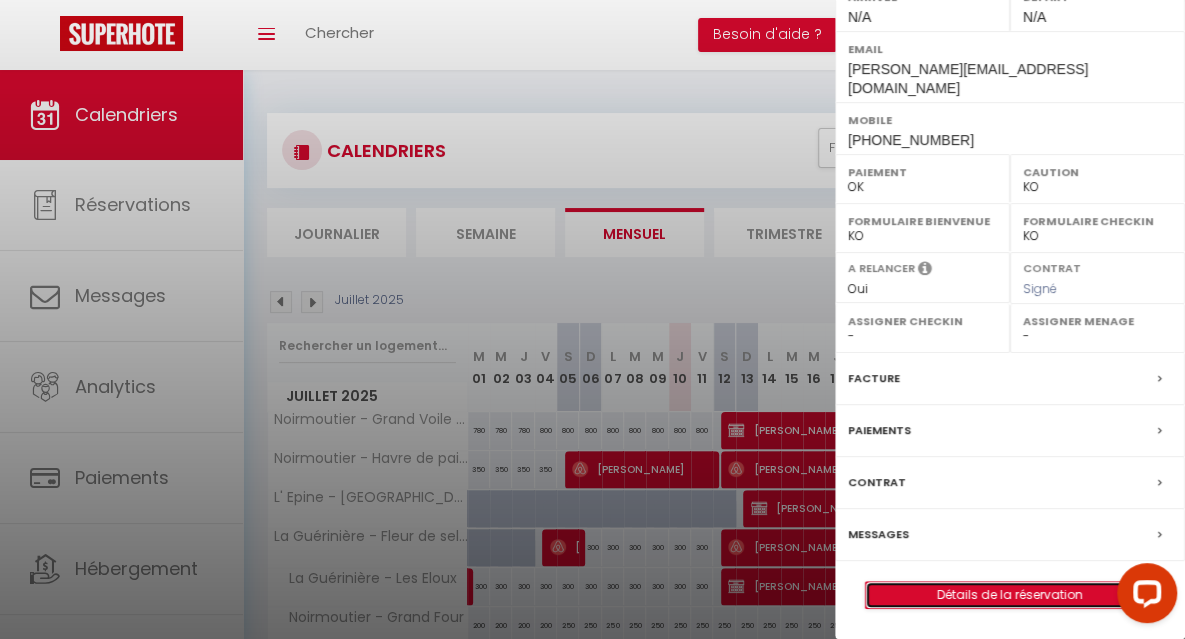 click on "Détails de la réservation" at bounding box center (1010, 595) 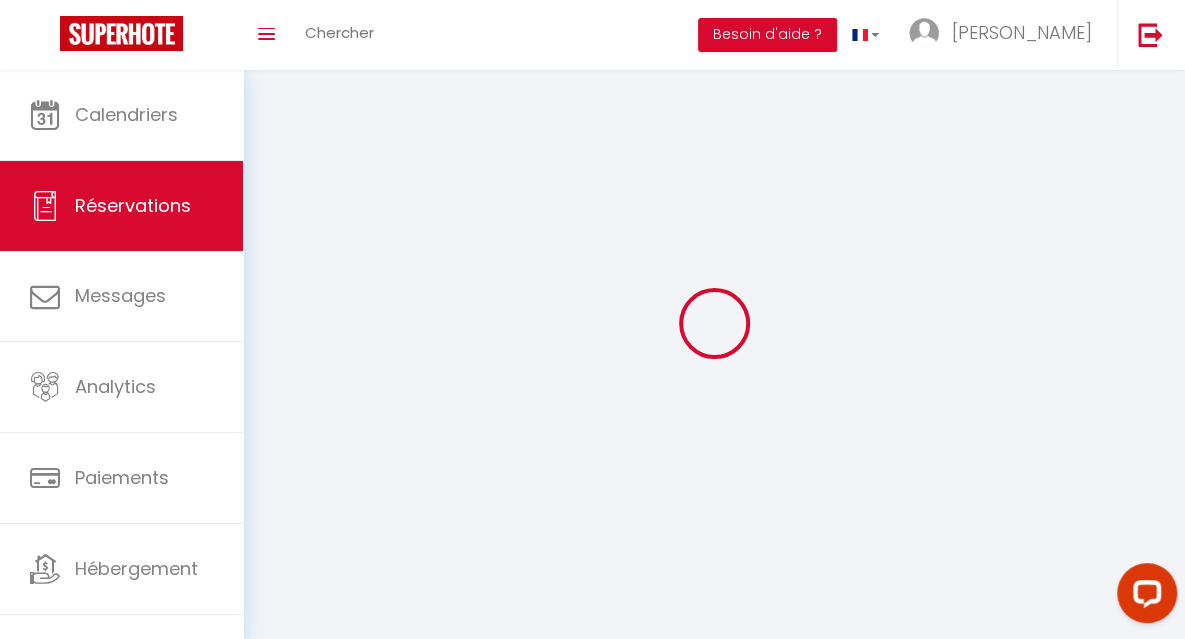 select 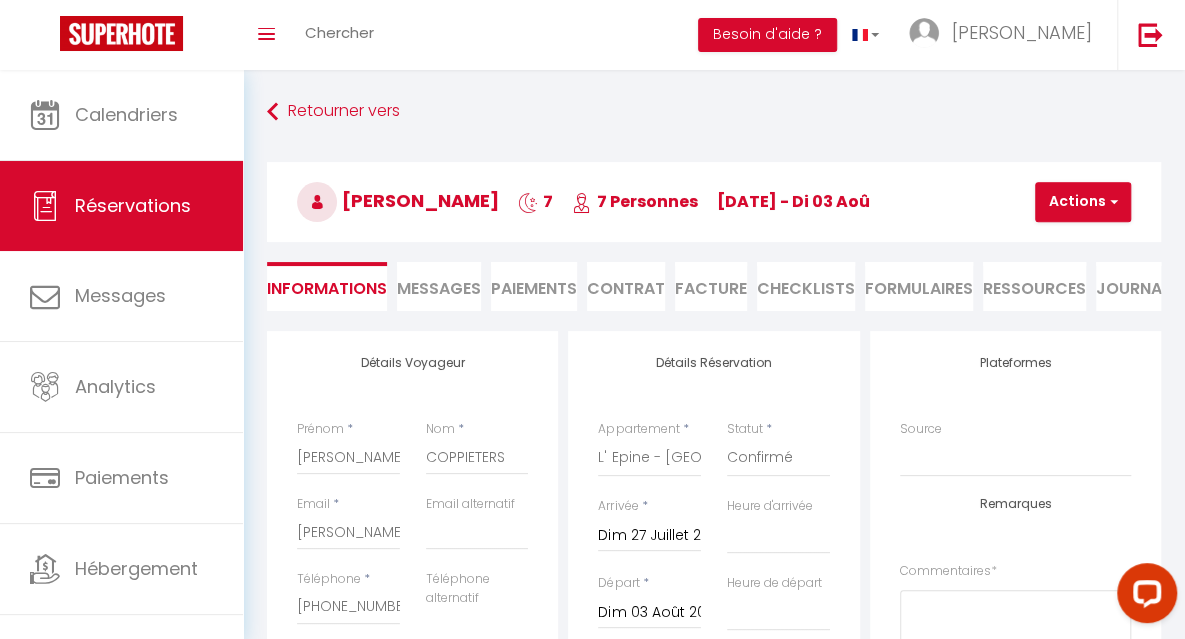 type on "167.09" 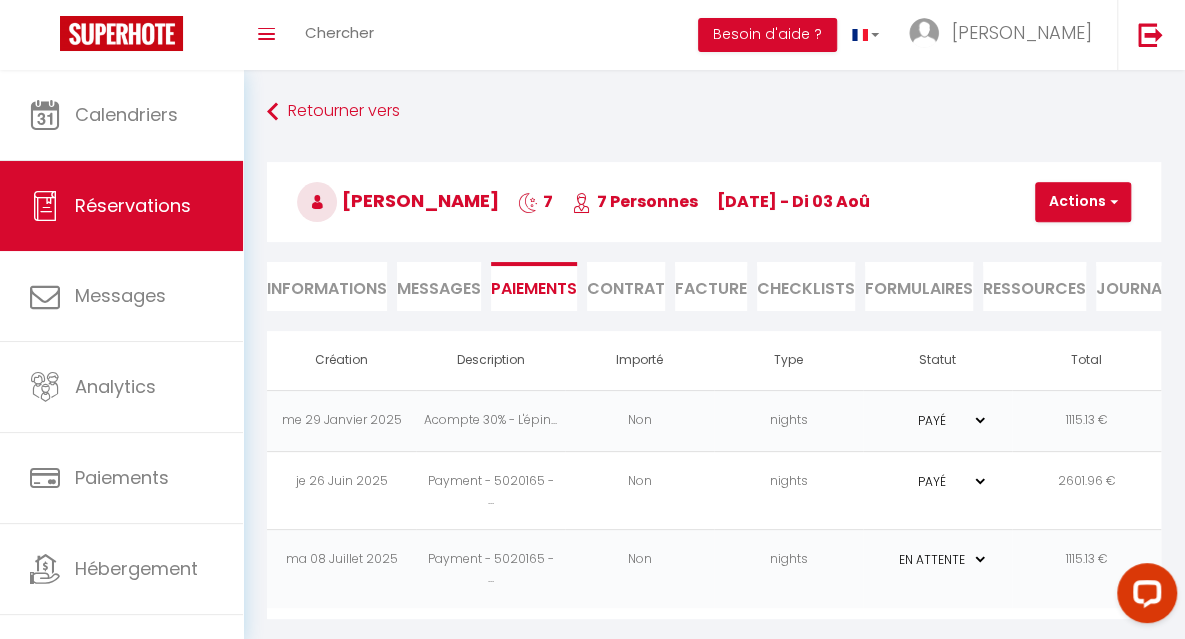 click on "Informations" at bounding box center [327, 286] 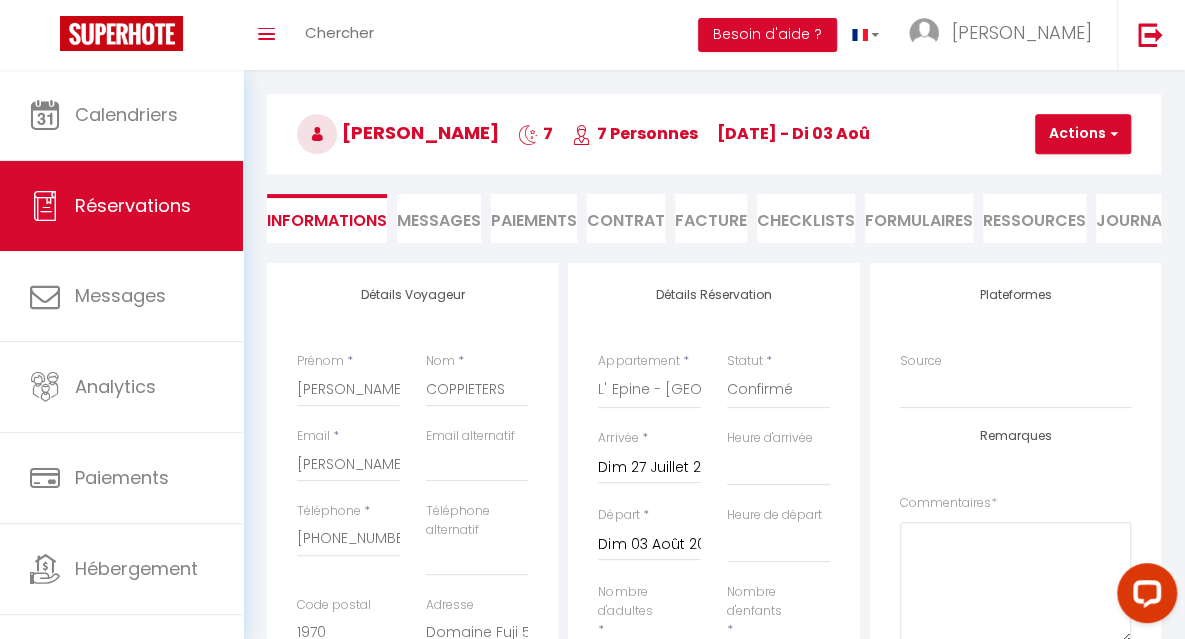 scroll, scrollTop: 0, scrollLeft: 0, axis: both 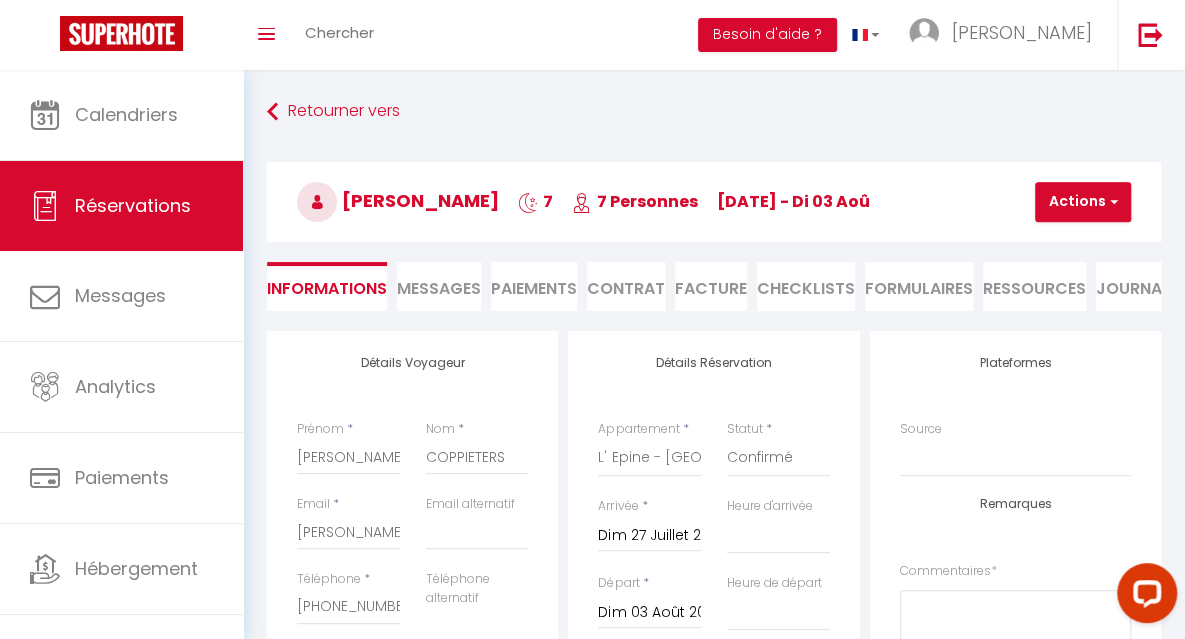 click on "Paiements" at bounding box center [534, 286] 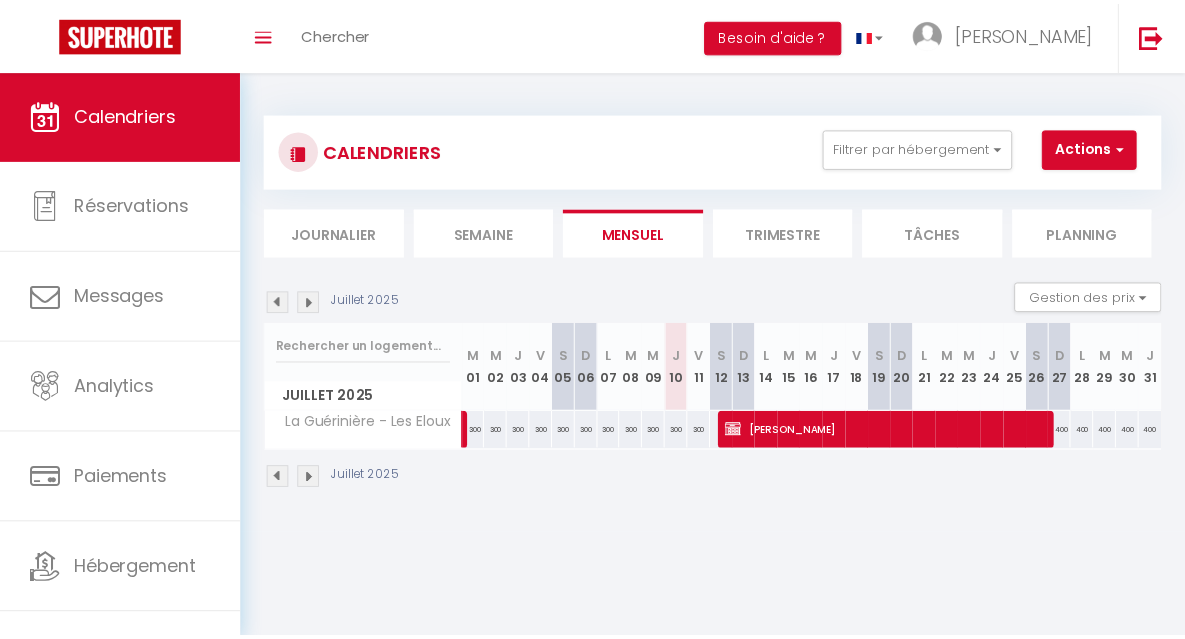 scroll, scrollTop: 0, scrollLeft: 0, axis: both 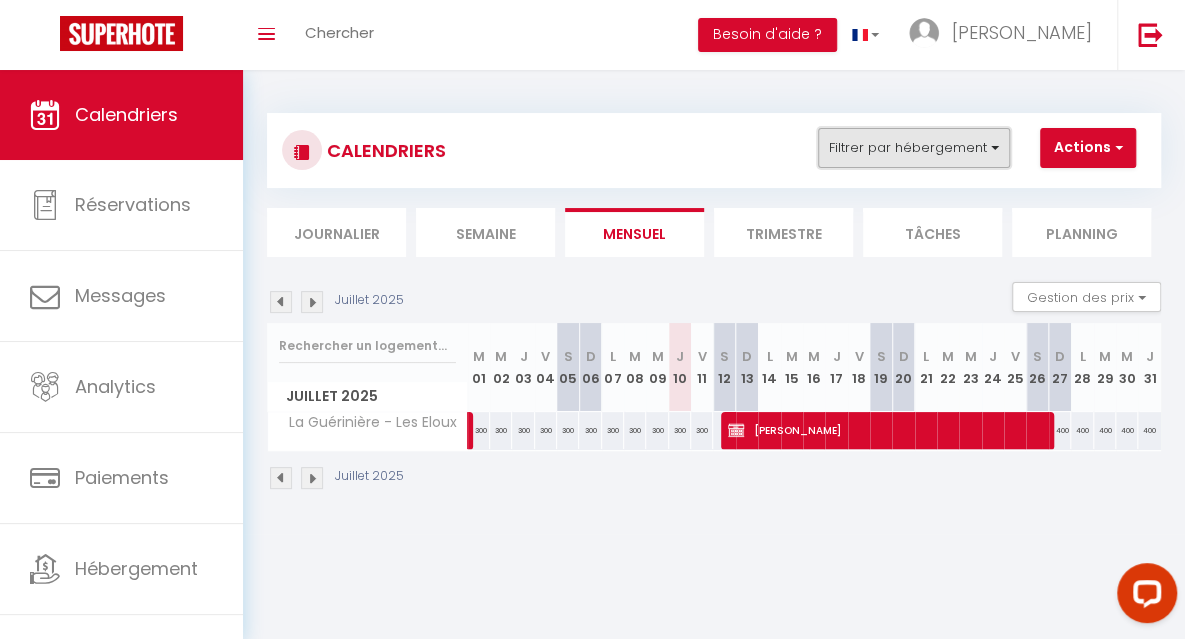 click on "Filtrer par hébergement" at bounding box center (914, 148) 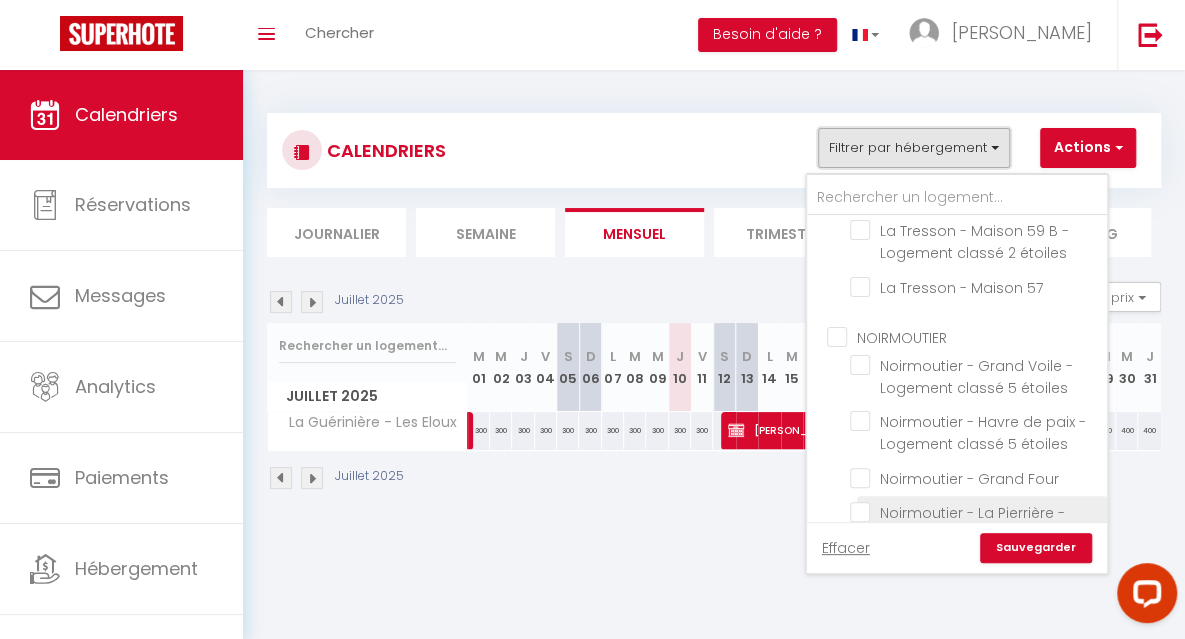 scroll, scrollTop: 320, scrollLeft: 0, axis: vertical 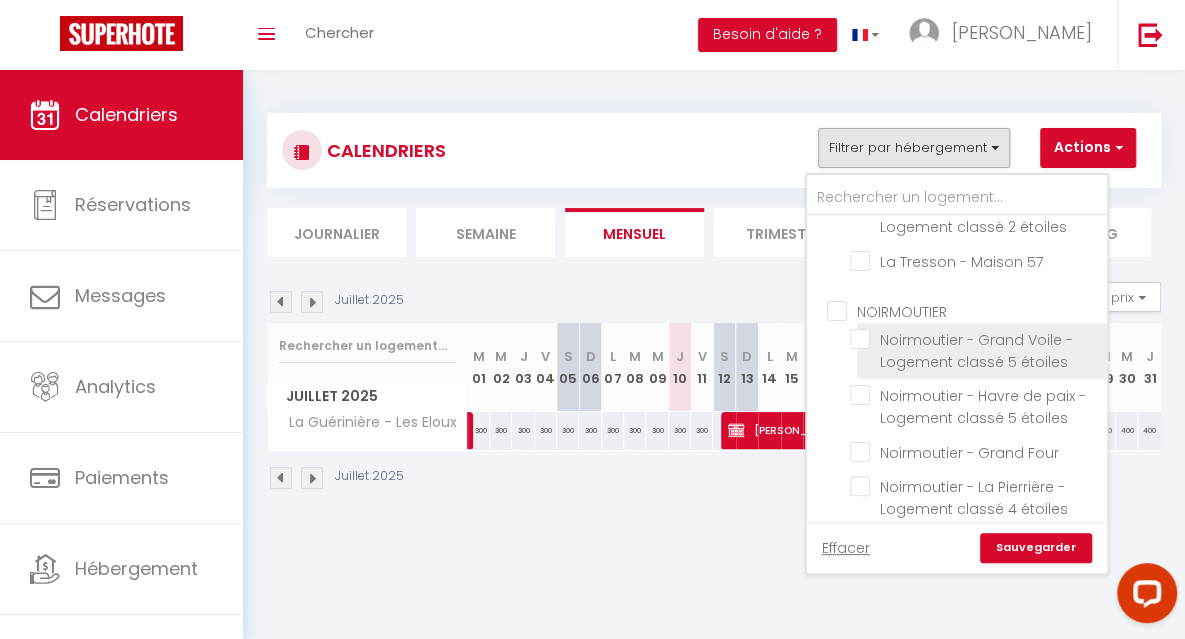 click on "Noirmoutier - Grand Voile - Logement classé 5 étoiles" at bounding box center [975, 339] 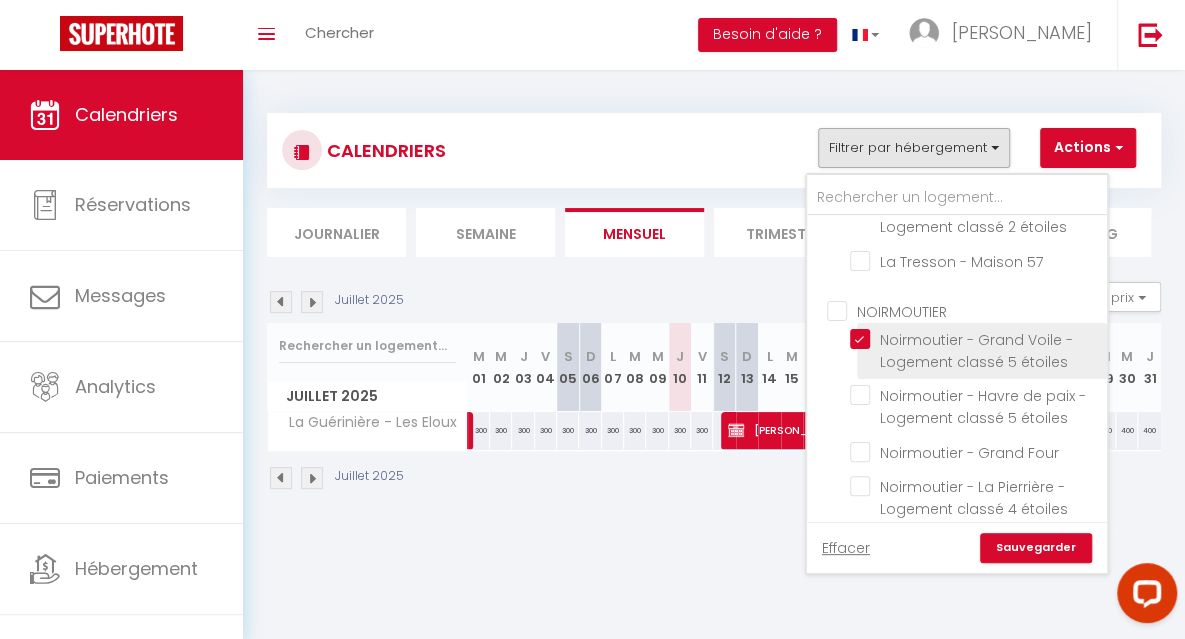 checkbox on "false" 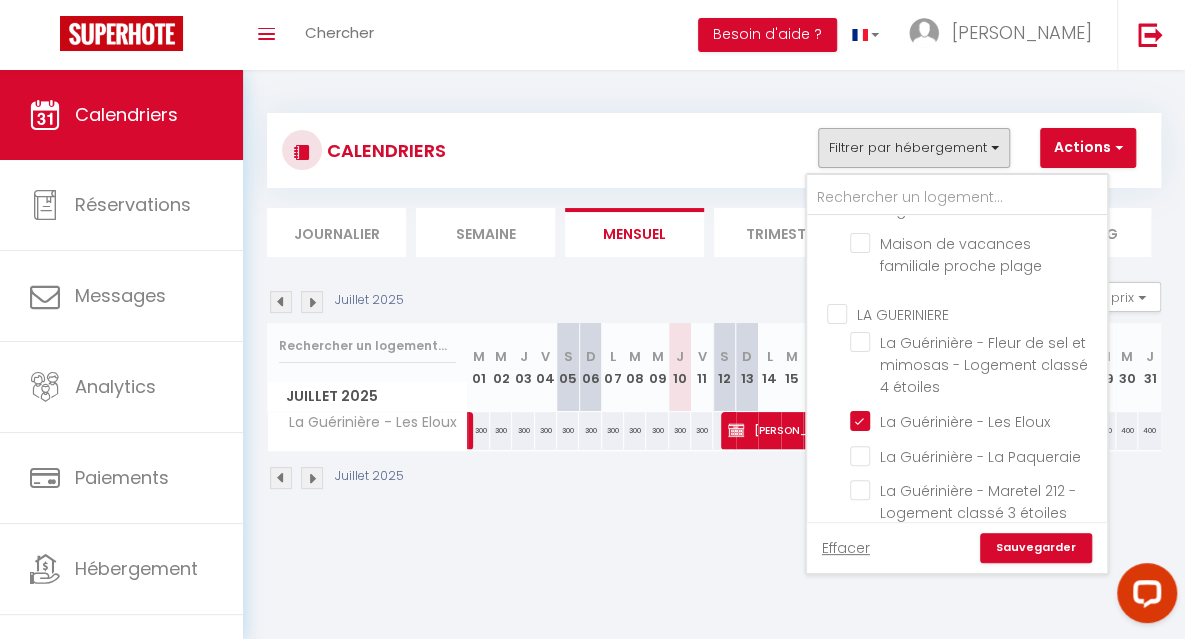 scroll, scrollTop: 720, scrollLeft: 0, axis: vertical 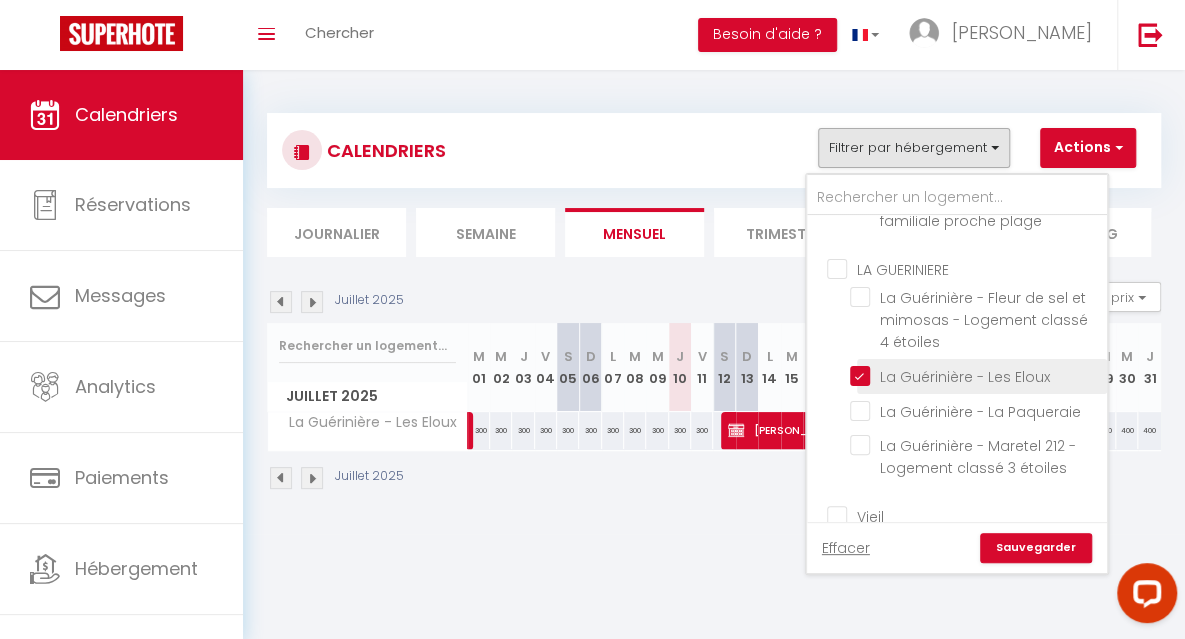 click on "La Guérinière - Les Eloux" at bounding box center [975, 375] 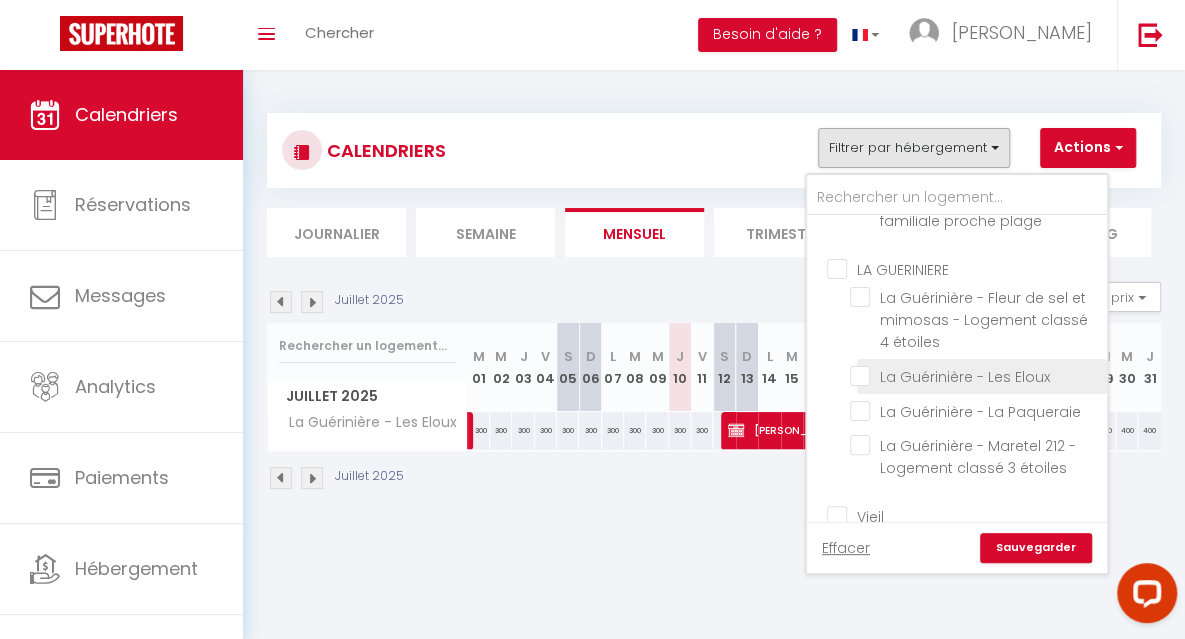 checkbox on "false" 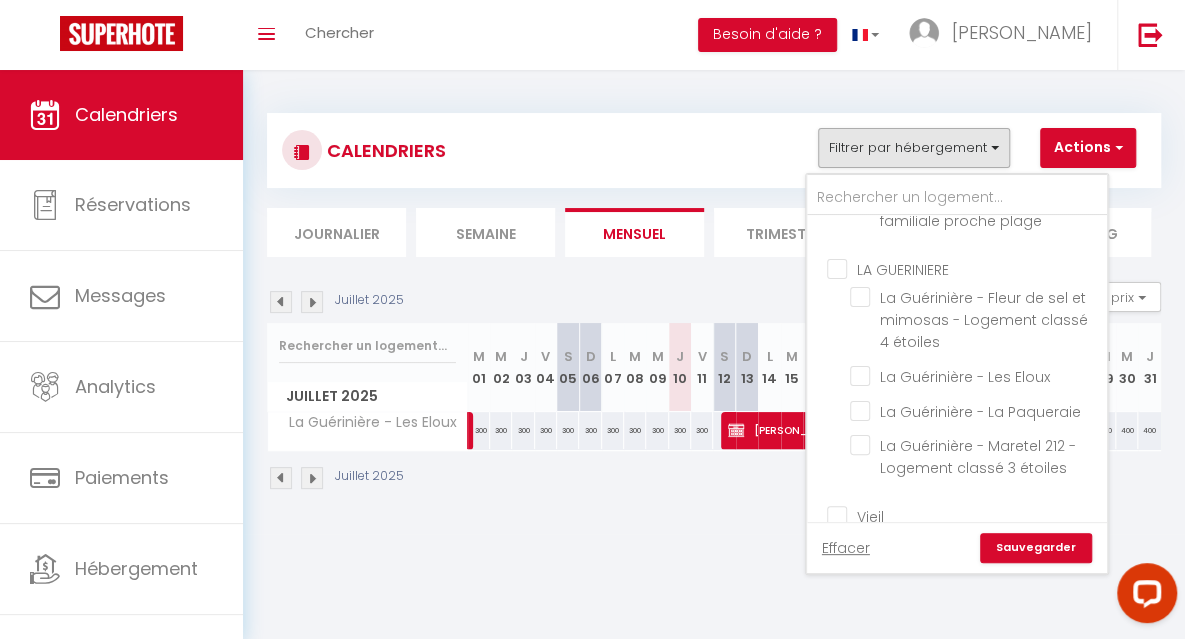 click on "Sauvegarder" at bounding box center (1036, 548) 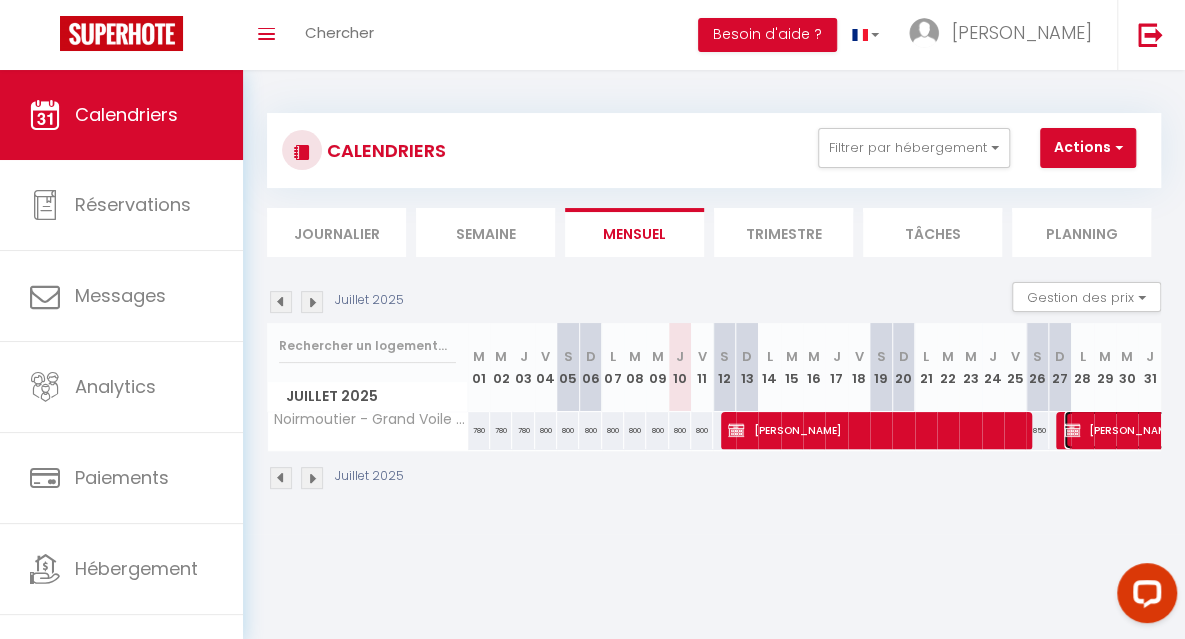 click on "[PERSON_NAME]" at bounding box center [1685, 430] 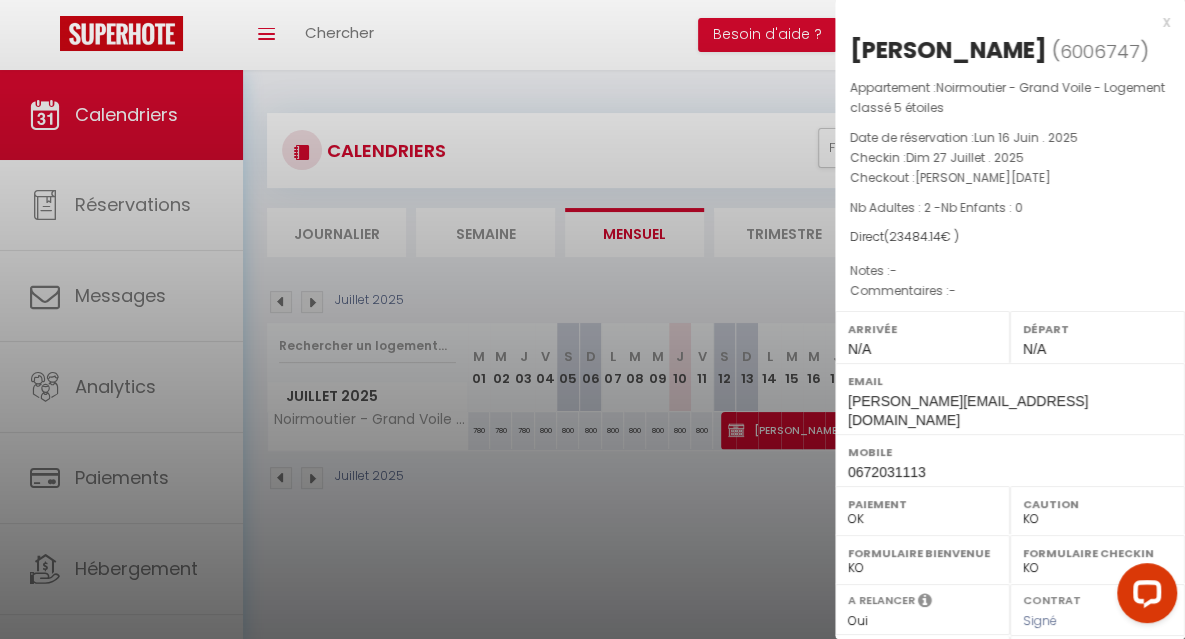scroll, scrollTop: 340, scrollLeft: 0, axis: vertical 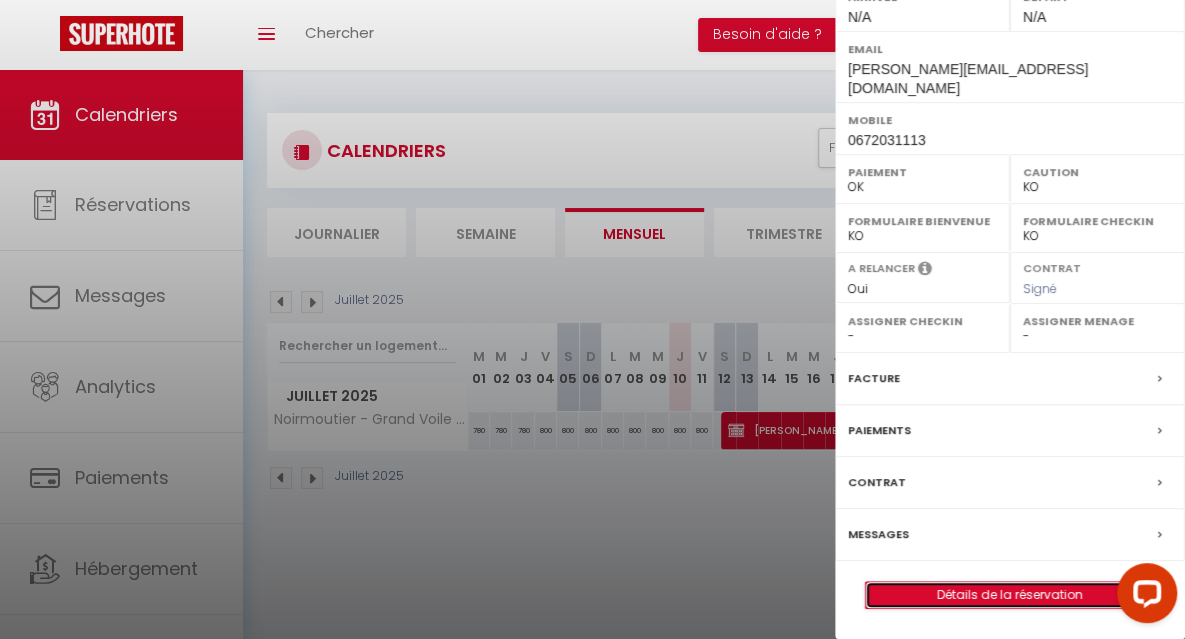 click on "Détails de la réservation" at bounding box center (1010, 595) 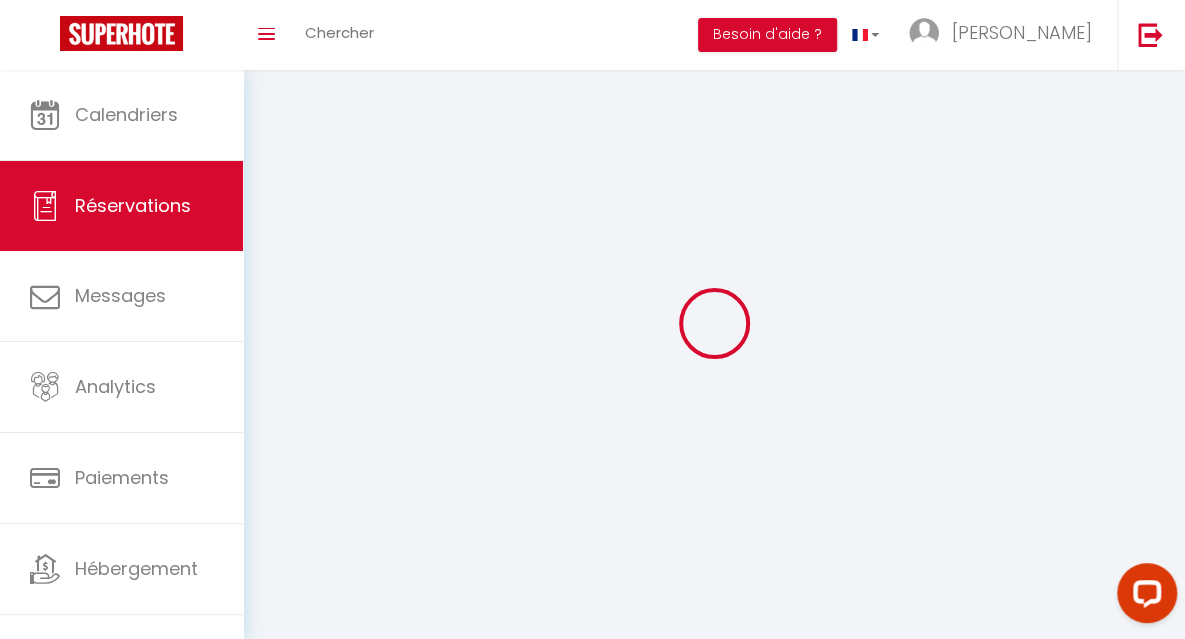 select 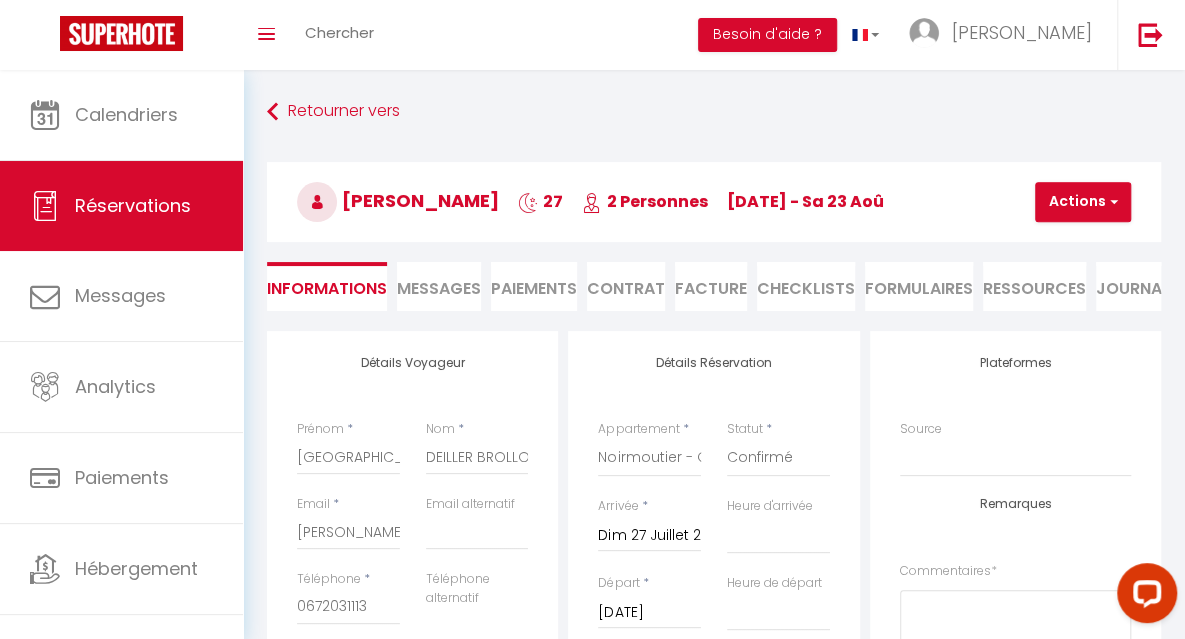checkbox on "false" 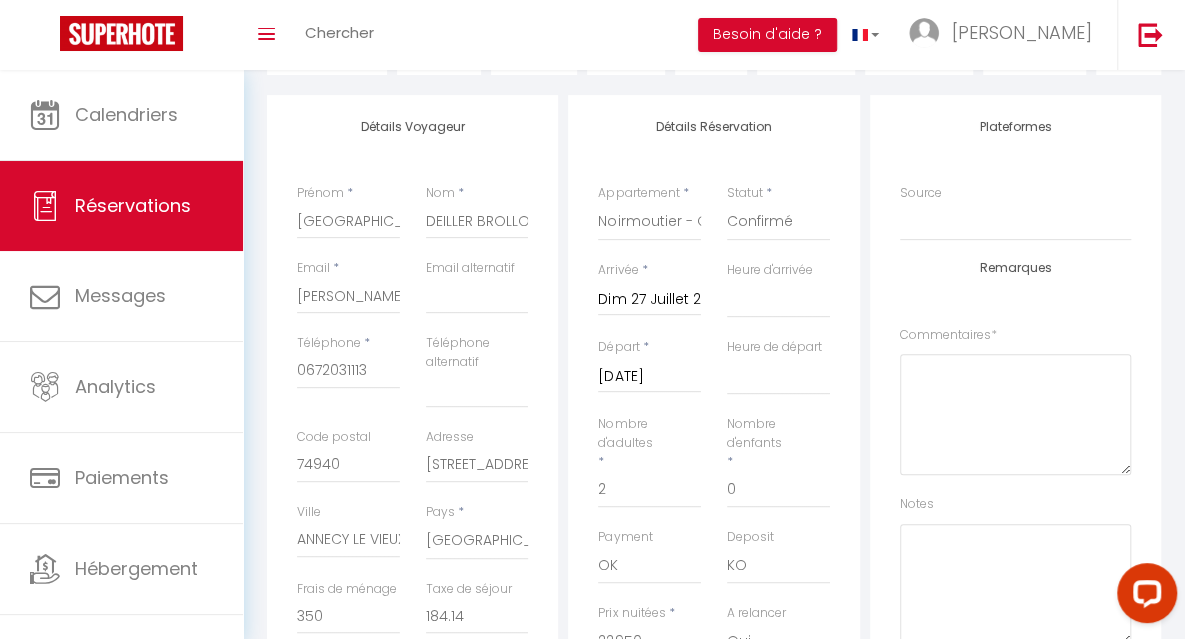 scroll, scrollTop: 236, scrollLeft: 0, axis: vertical 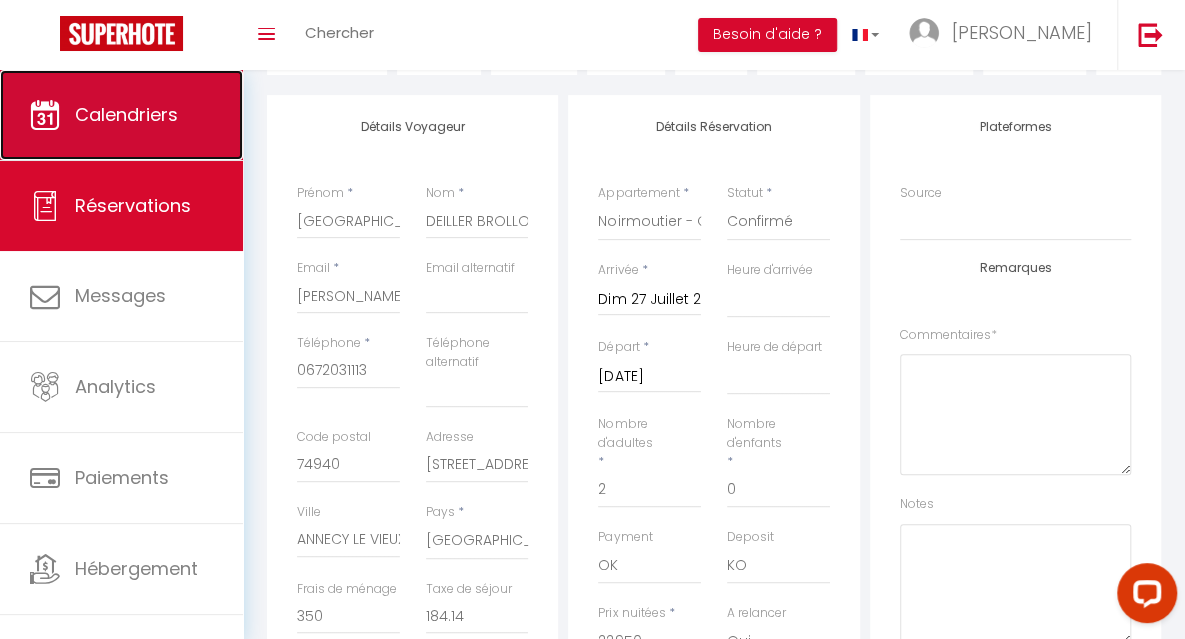 click on "Calendriers" at bounding box center [126, 114] 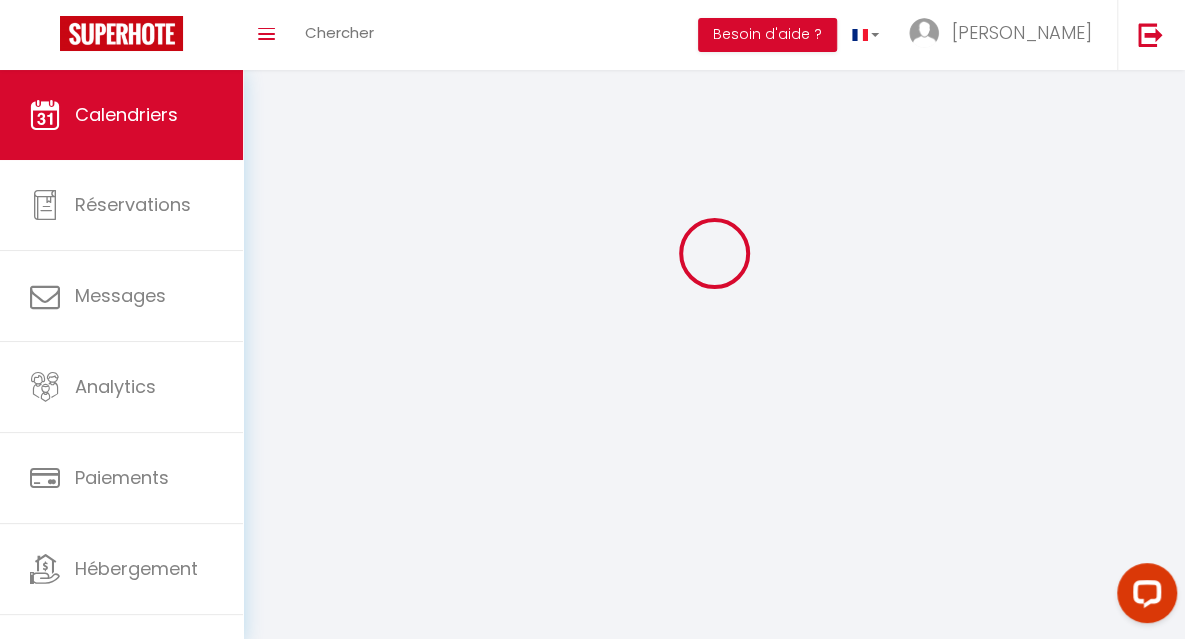 scroll, scrollTop: 0, scrollLeft: 0, axis: both 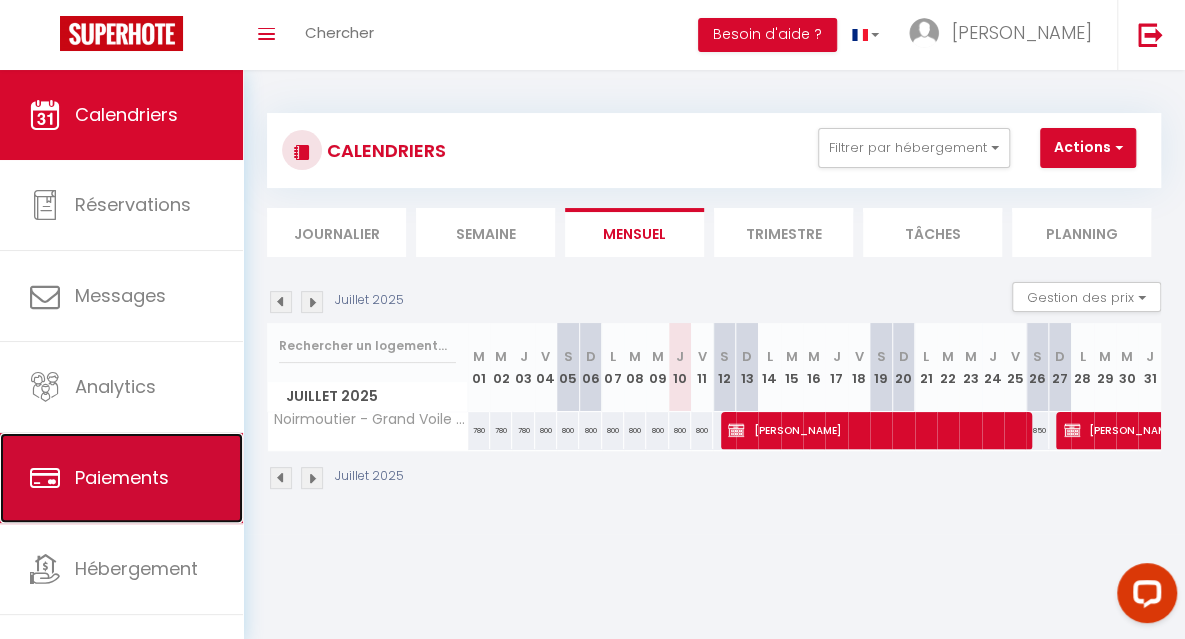 click on "Paiements" at bounding box center (121, 478) 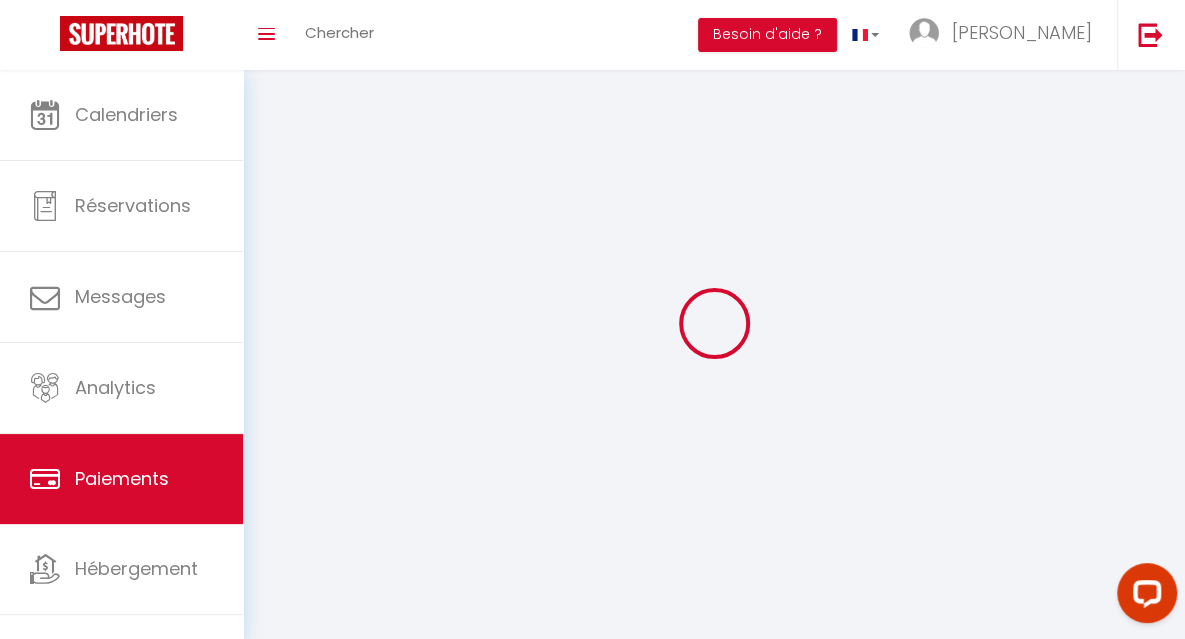 select on "2" 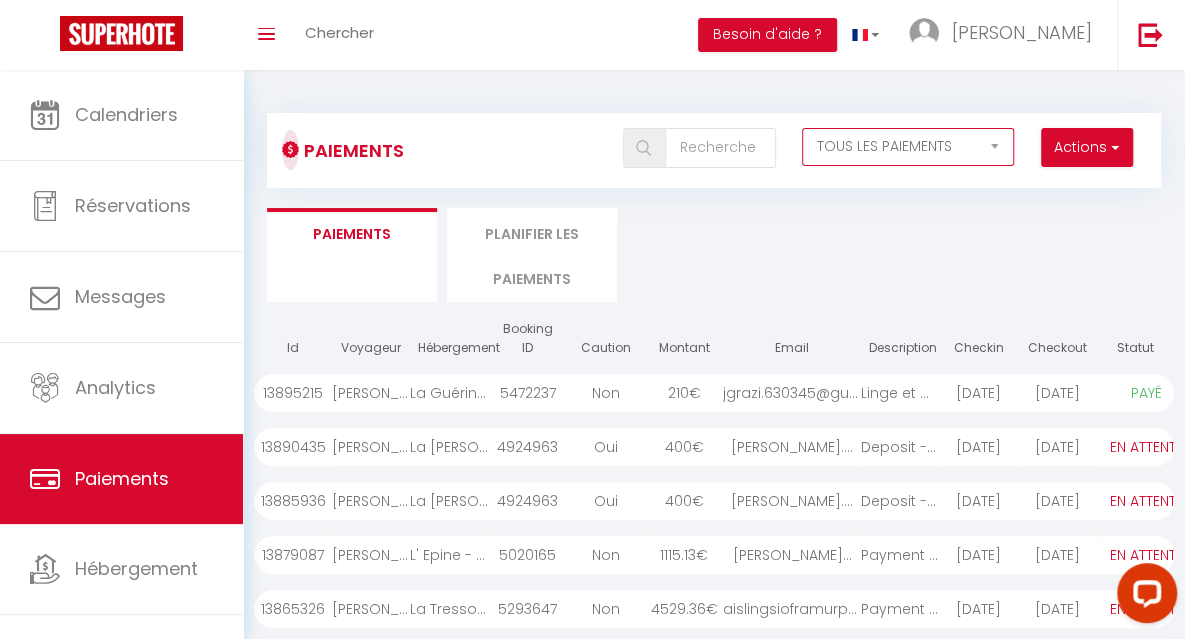 click on "EN ATTENTE   PAYÉ   TOUS LES PAIEMENTS" at bounding box center (908, 147) 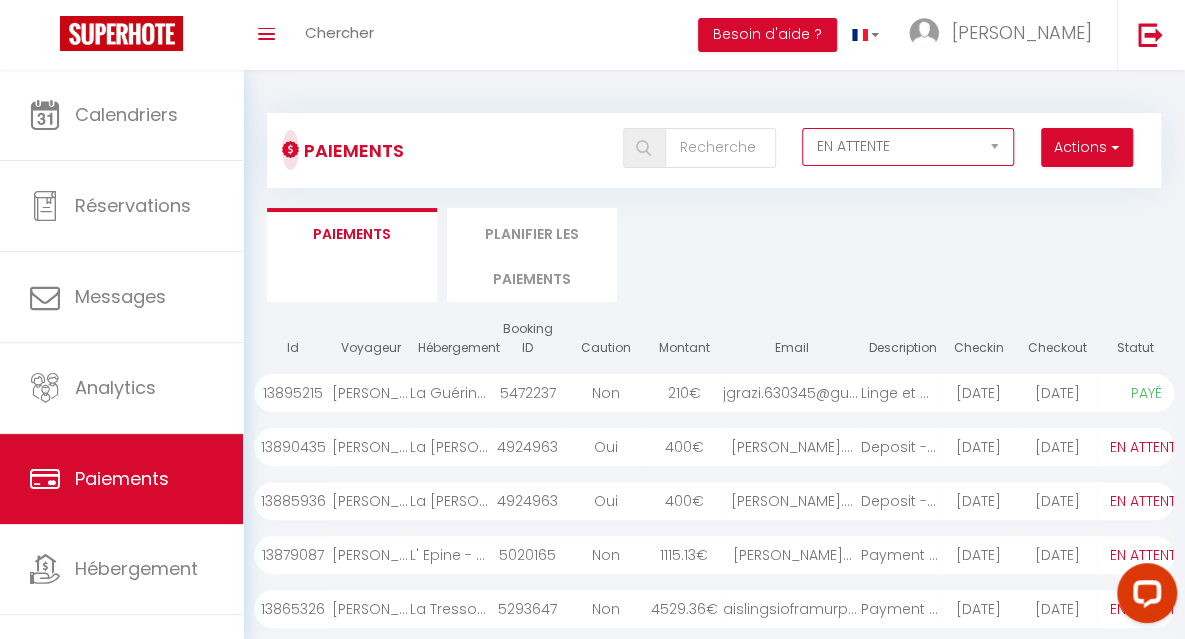 click on "EN ATTENTE   PAYÉ   TOUS LES PAIEMENTS" at bounding box center (908, 147) 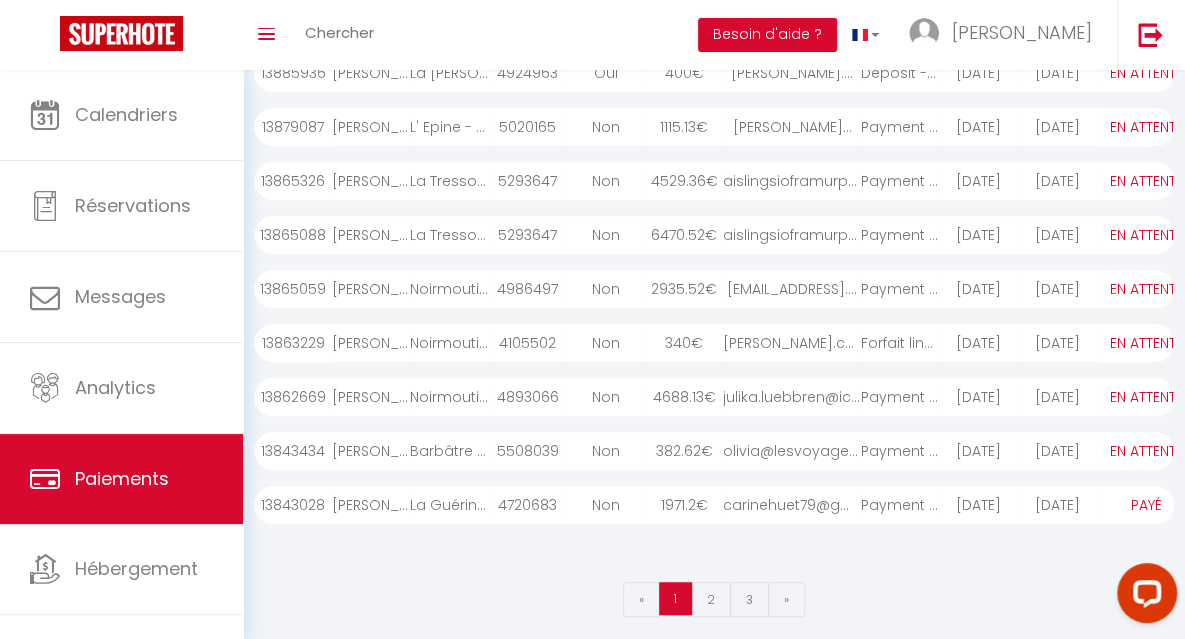 scroll, scrollTop: 377, scrollLeft: 0, axis: vertical 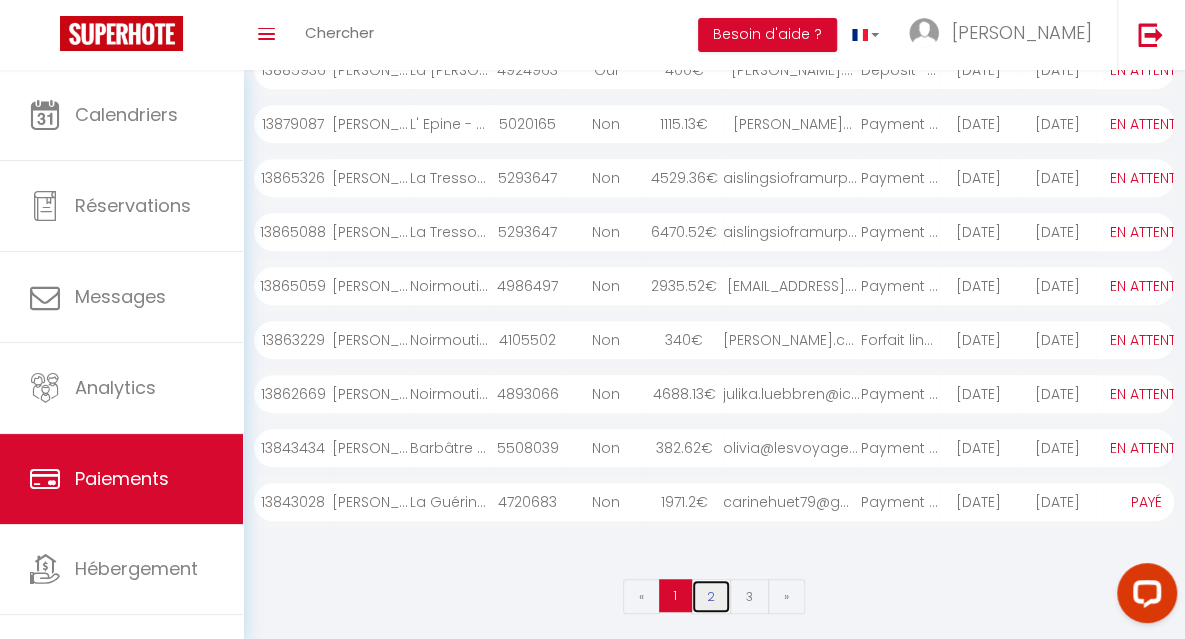 click on "2" at bounding box center (711, 596) 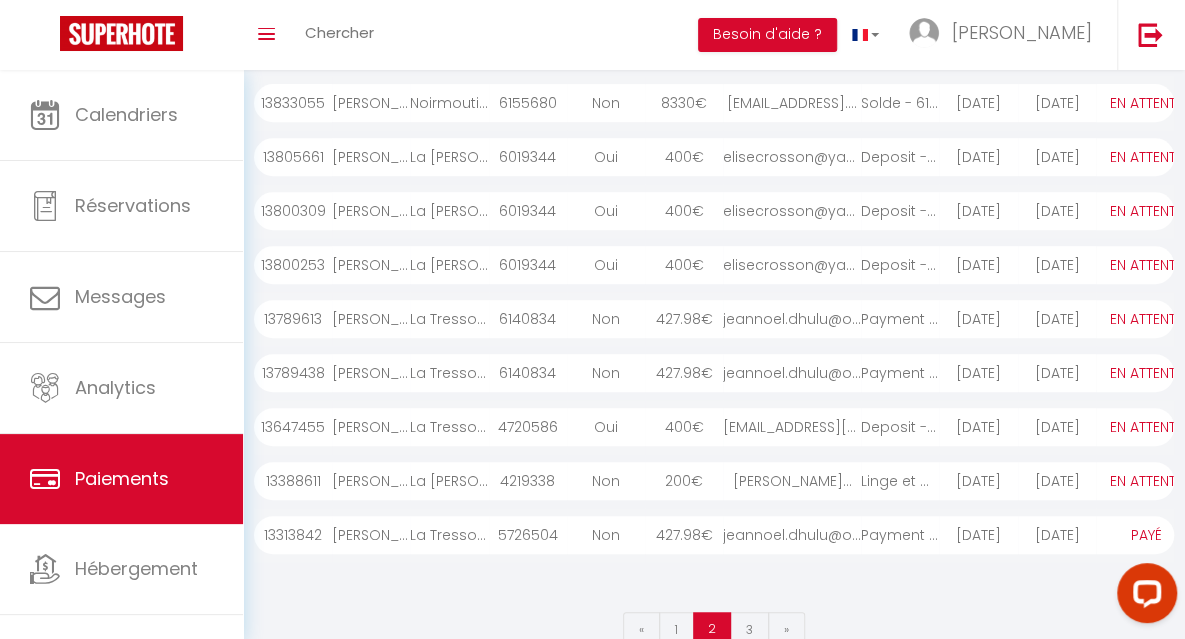 scroll, scrollTop: 382, scrollLeft: 0, axis: vertical 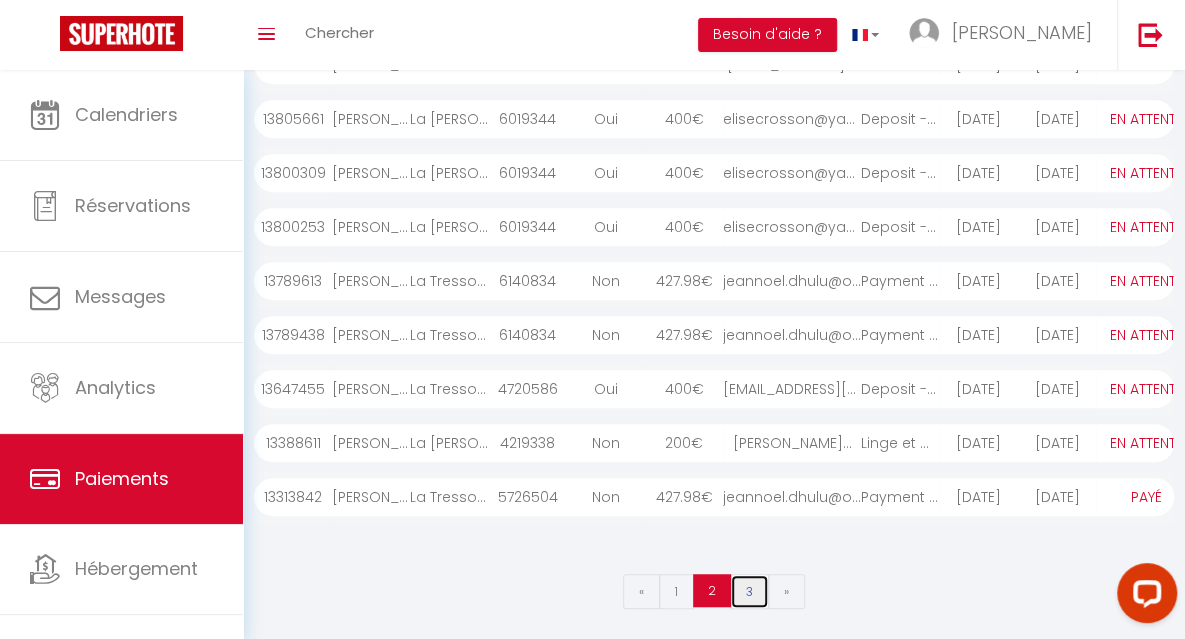 click on "3" at bounding box center [749, 591] 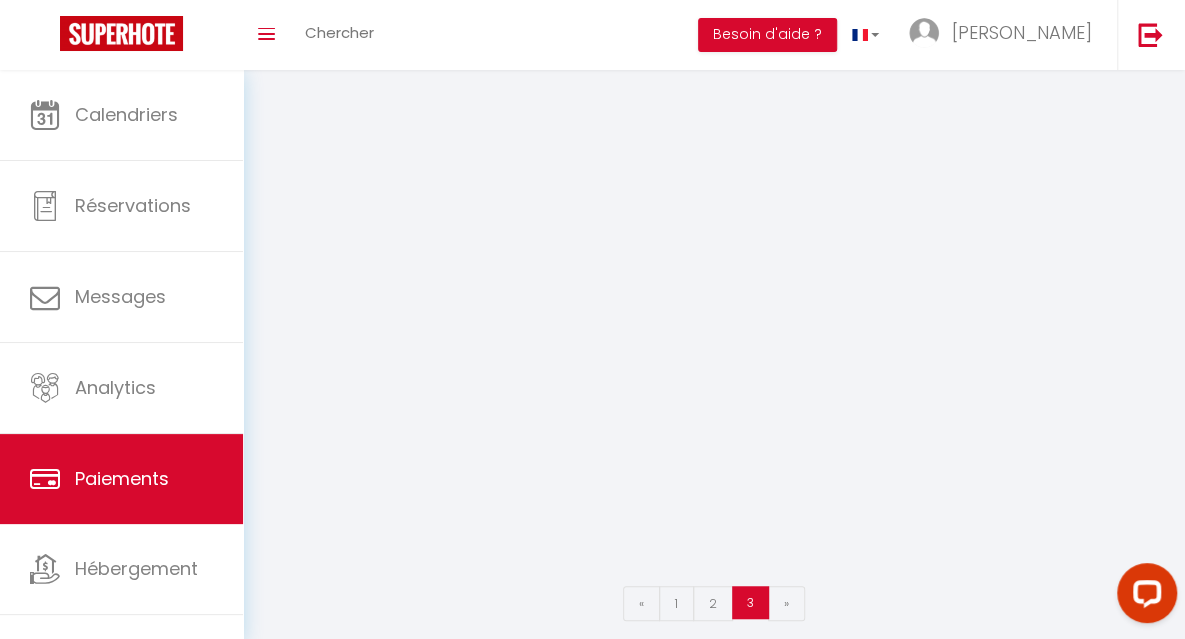 scroll, scrollTop: 364, scrollLeft: 0, axis: vertical 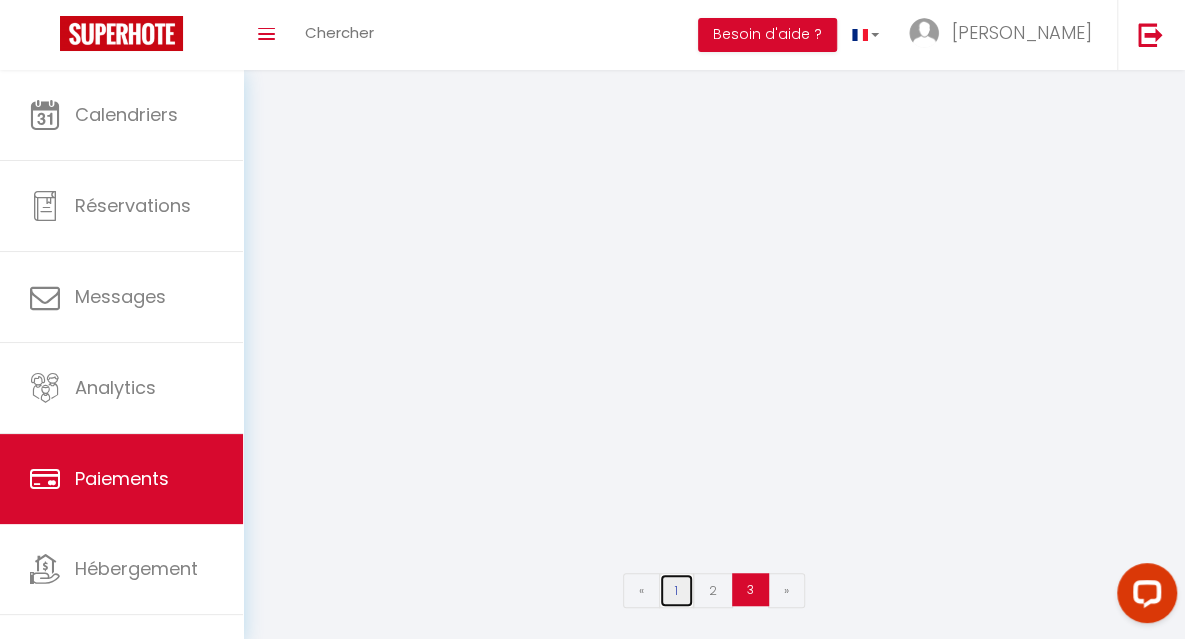 click on "1" at bounding box center (676, 590) 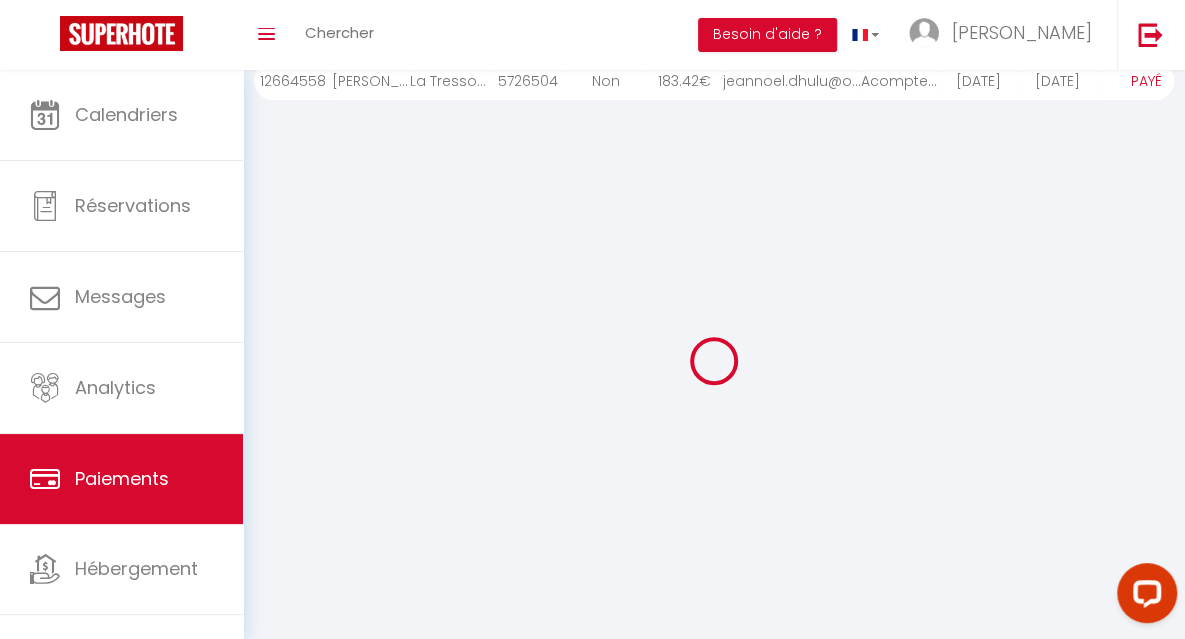 scroll, scrollTop: 311, scrollLeft: 0, axis: vertical 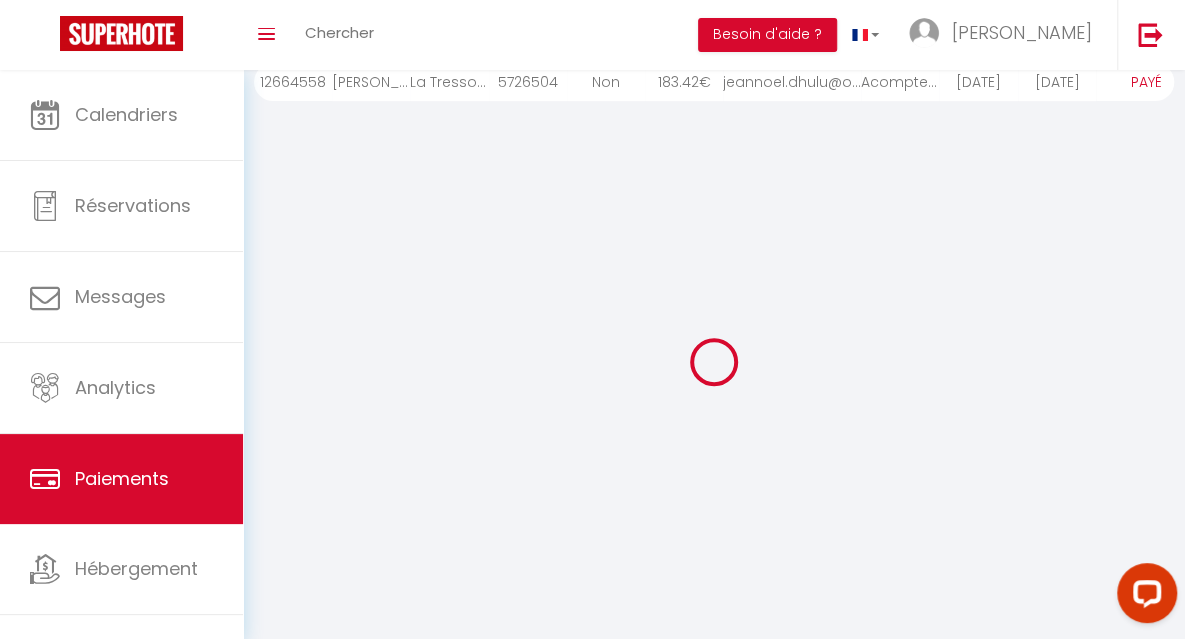select on "0" 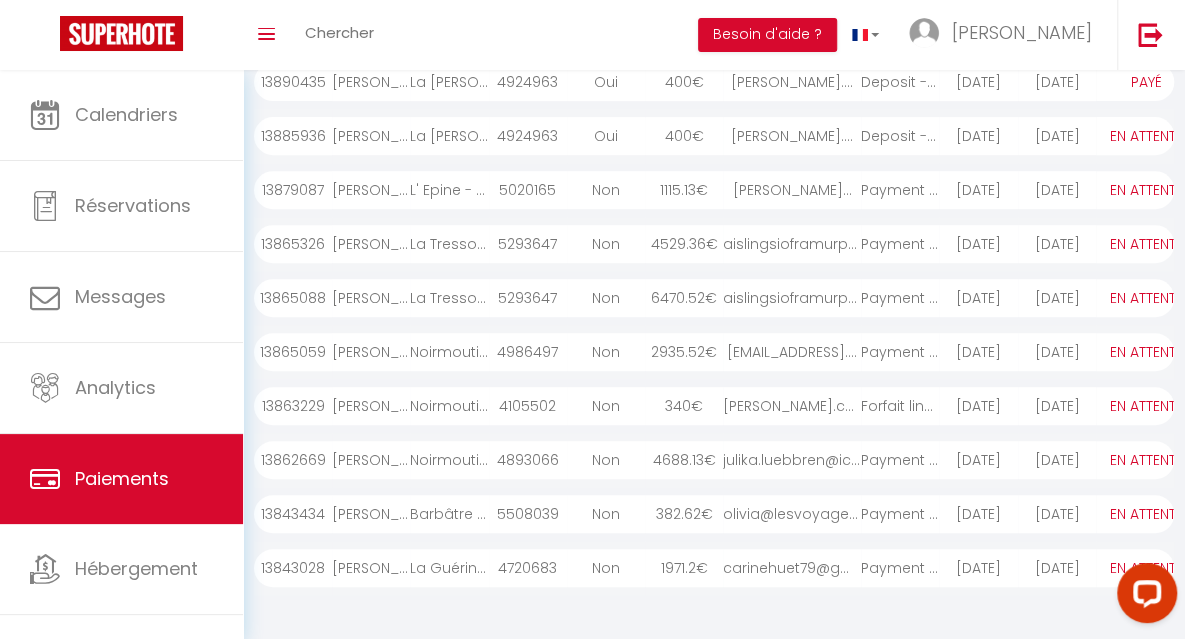 click on "[PERSON_NAME]..." at bounding box center (792, 190) 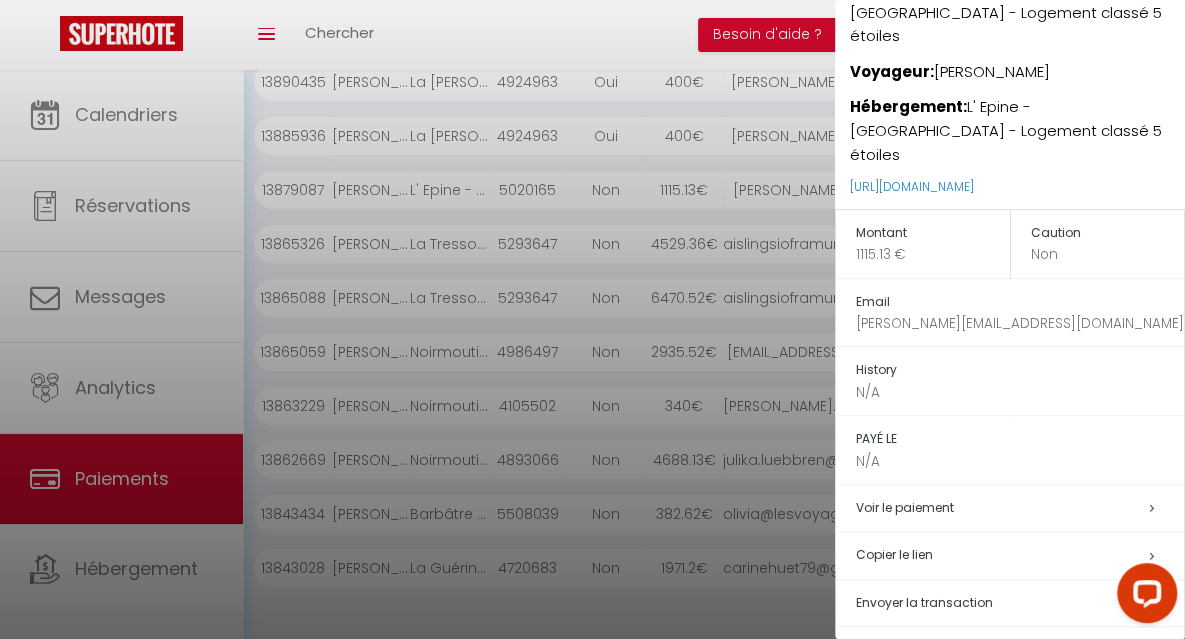 scroll, scrollTop: 248, scrollLeft: 0, axis: vertical 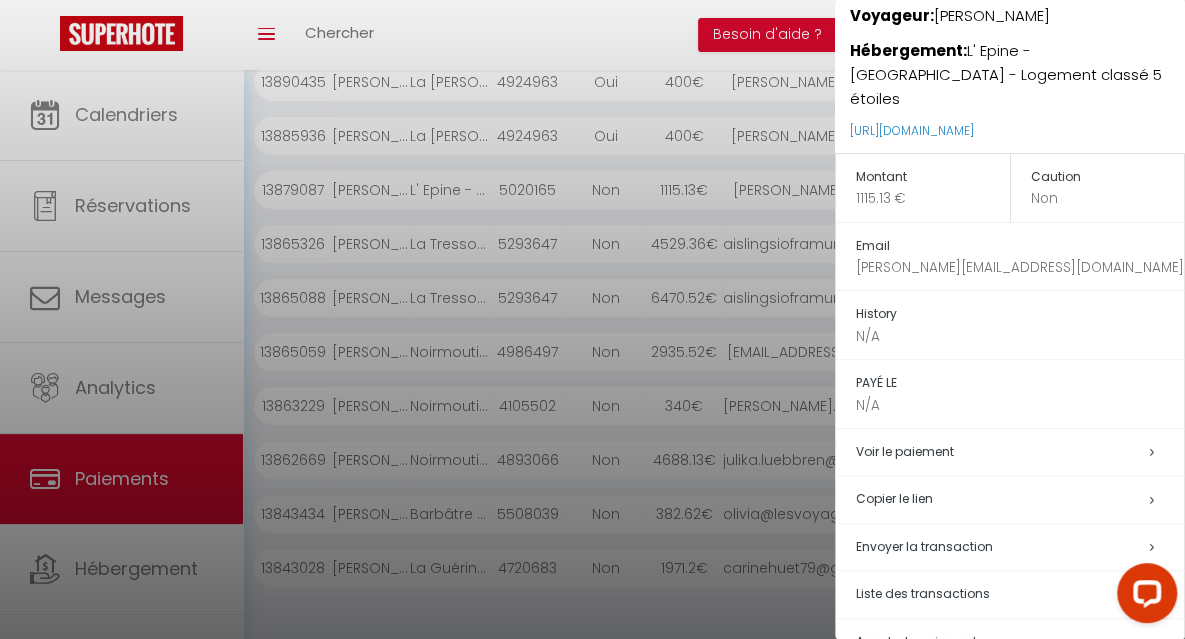 click on "Annuler le paiement" at bounding box center [1020, 642] 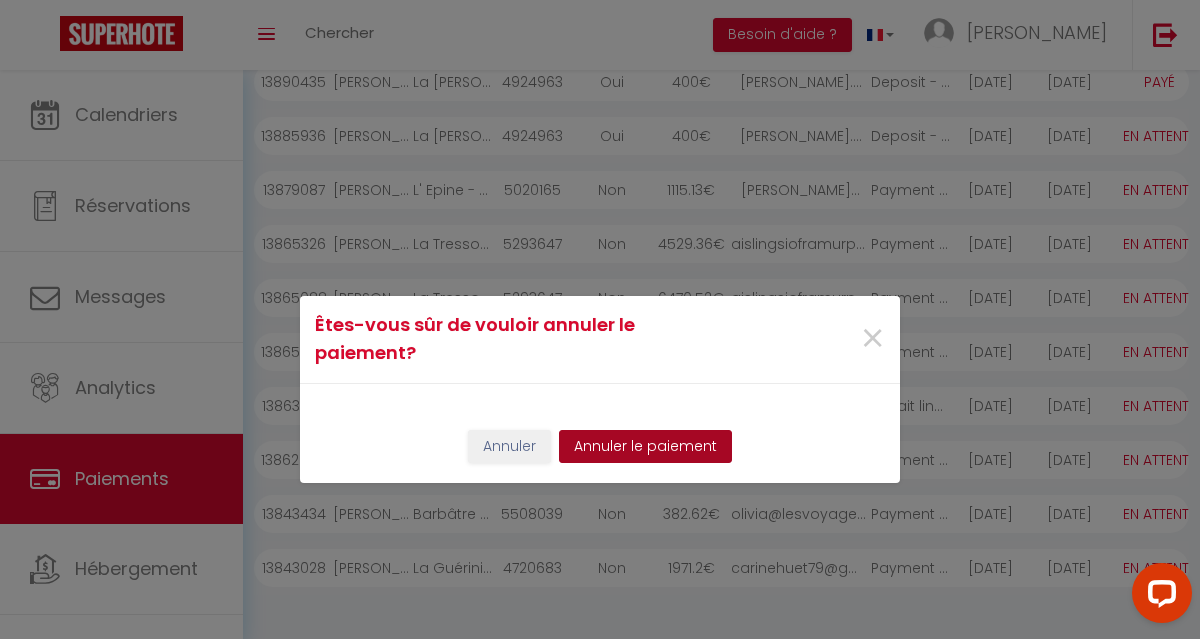 click on "Annuler le paiement" at bounding box center [645, 447] 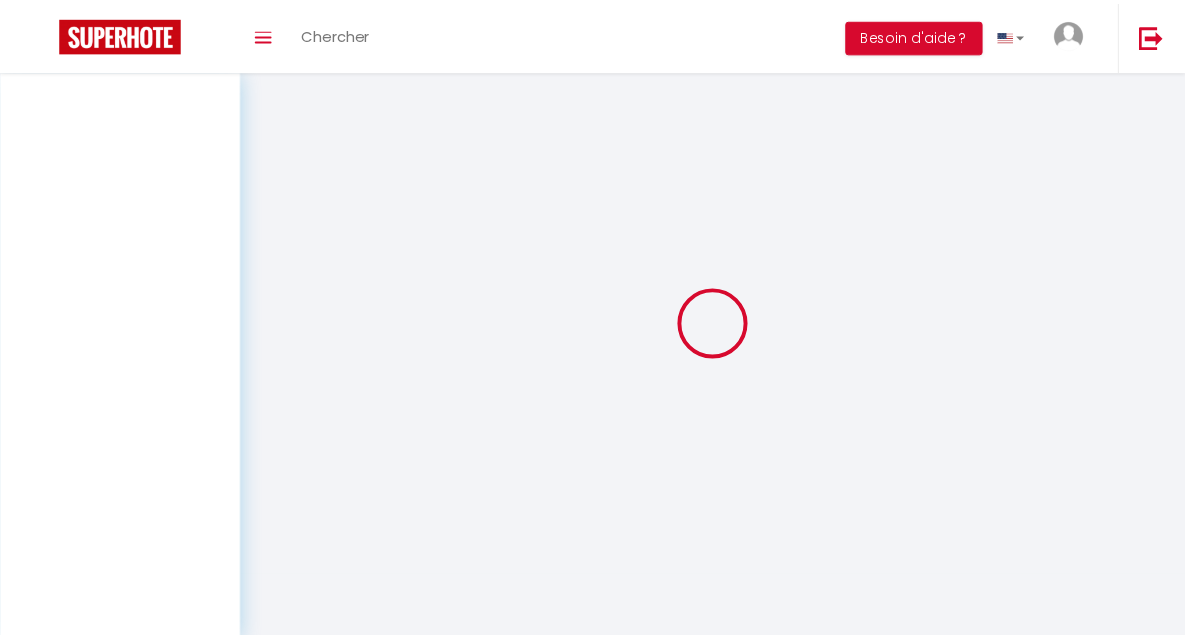 scroll, scrollTop: 0, scrollLeft: 0, axis: both 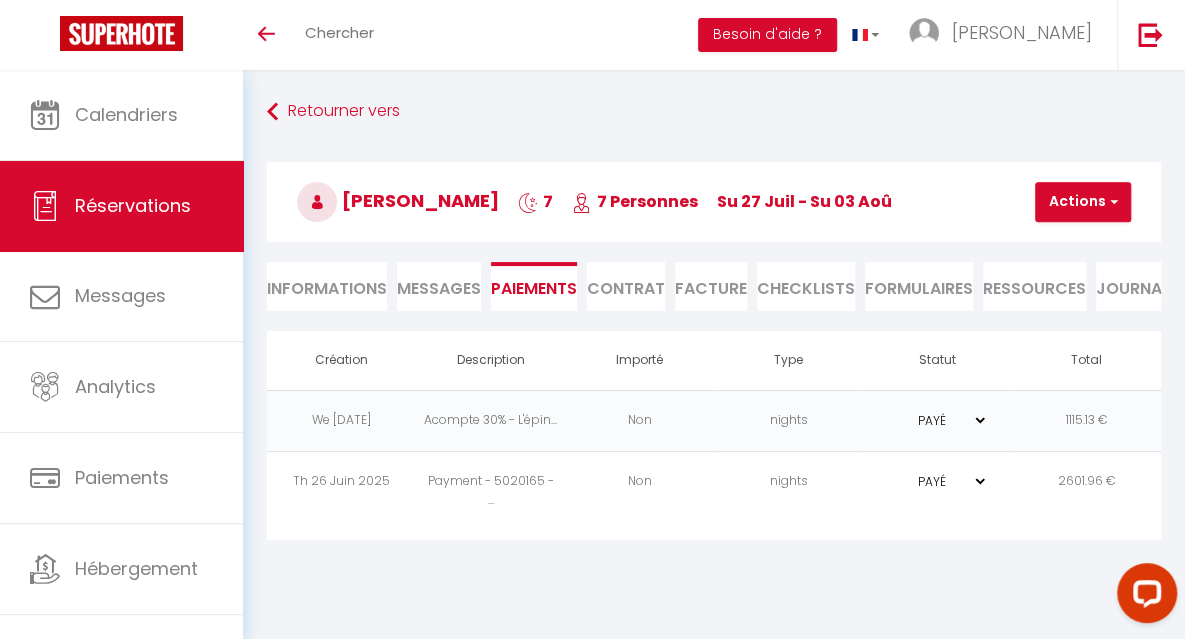 click on "Facture" at bounding box center (711, 286) 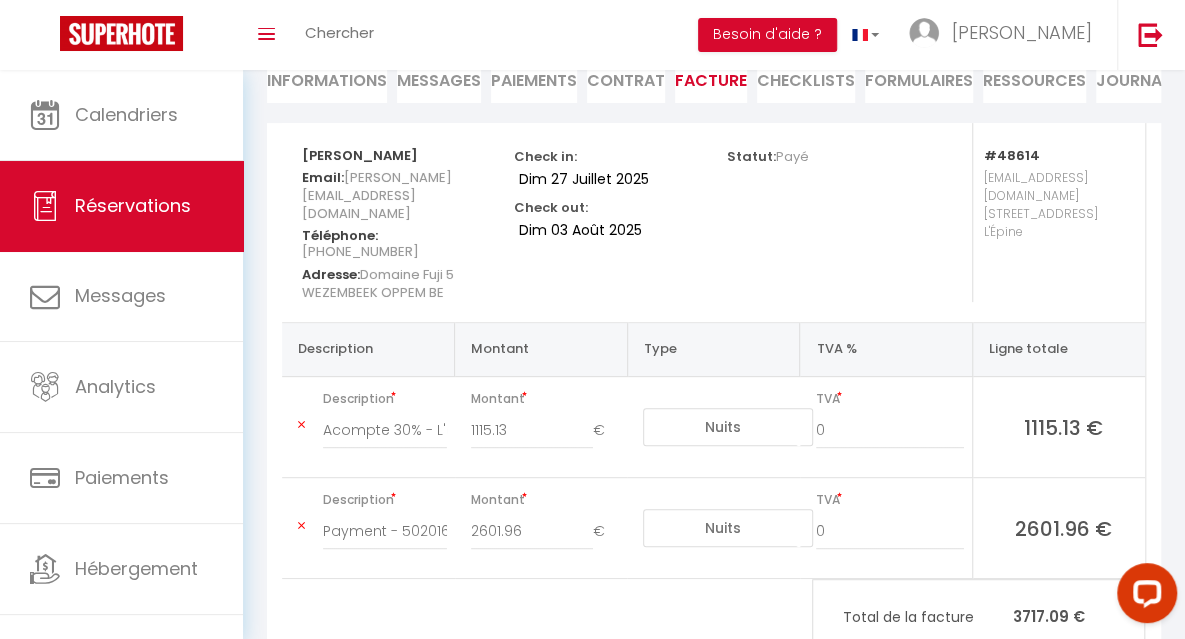 scroll, scrollTop: 259, scrollLeft: 0, axis: vertical 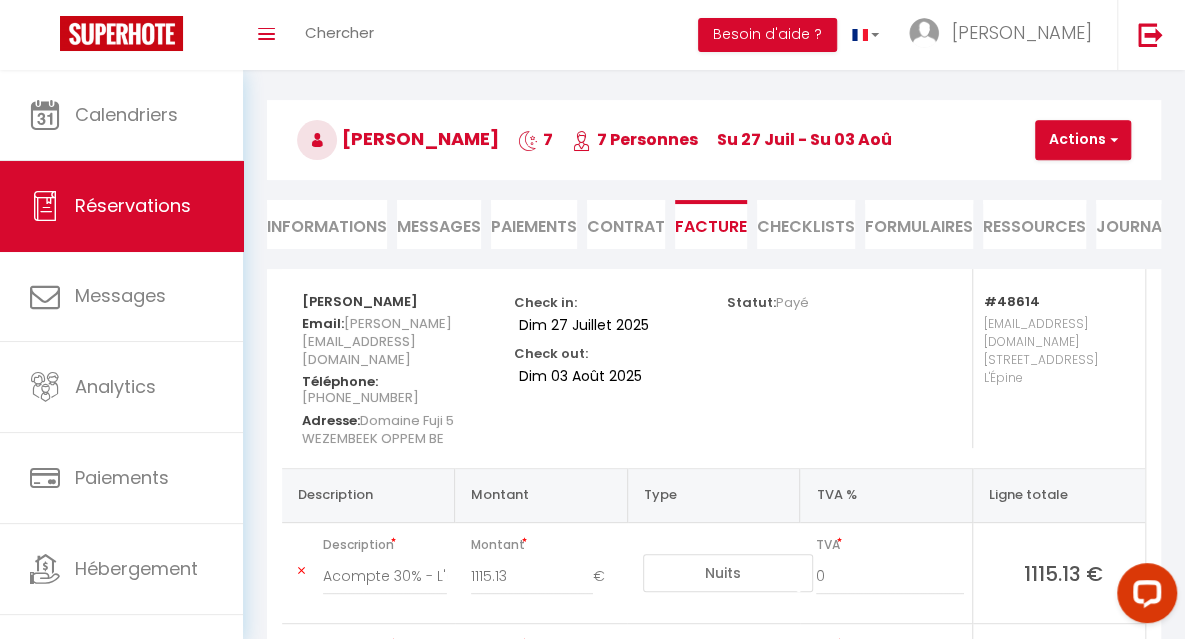 click on "Informations" at bounding box center [327, 224] 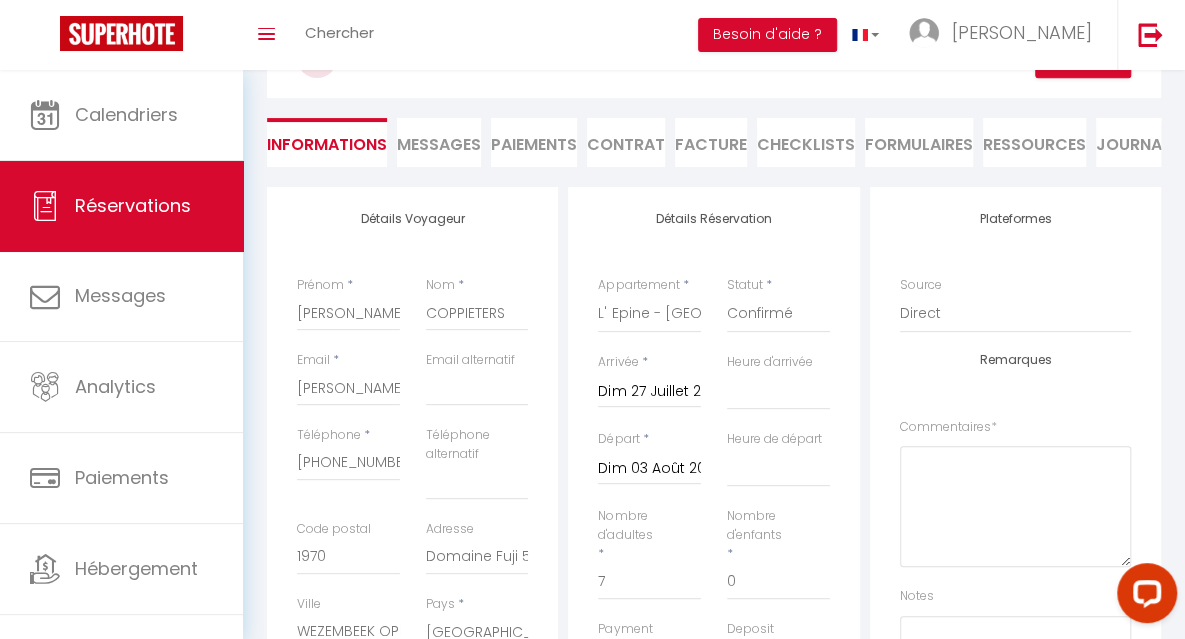 scroll, scrollTop: 138, scrollLeft: 0, axis: vertical 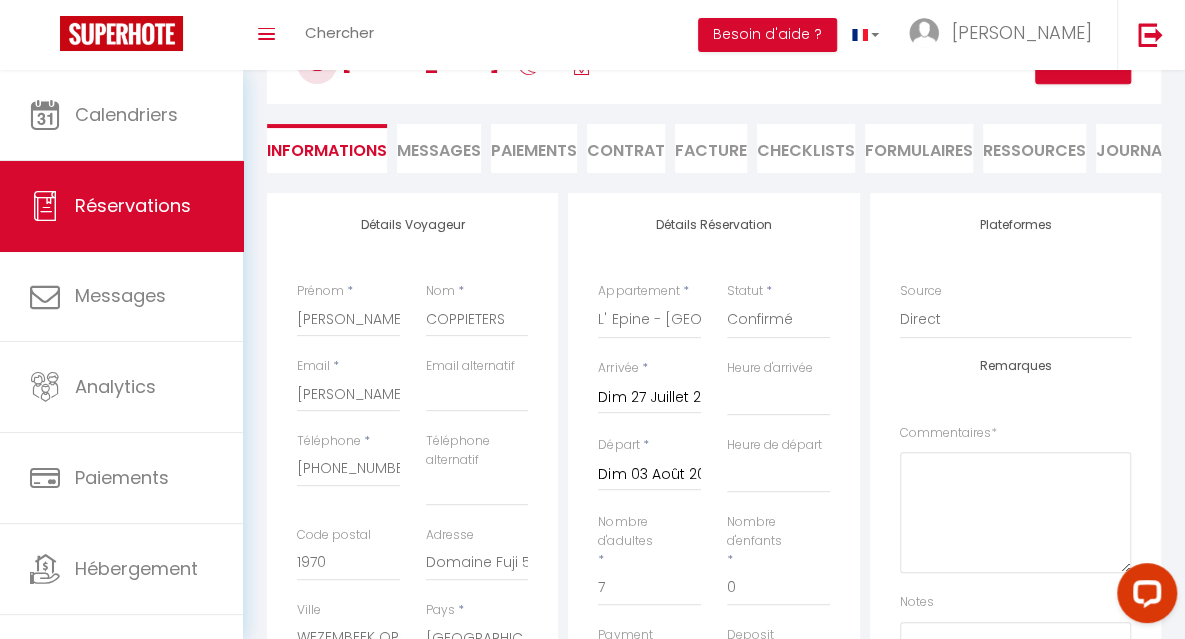 click on "Messages" at bounding box center [439, 150] 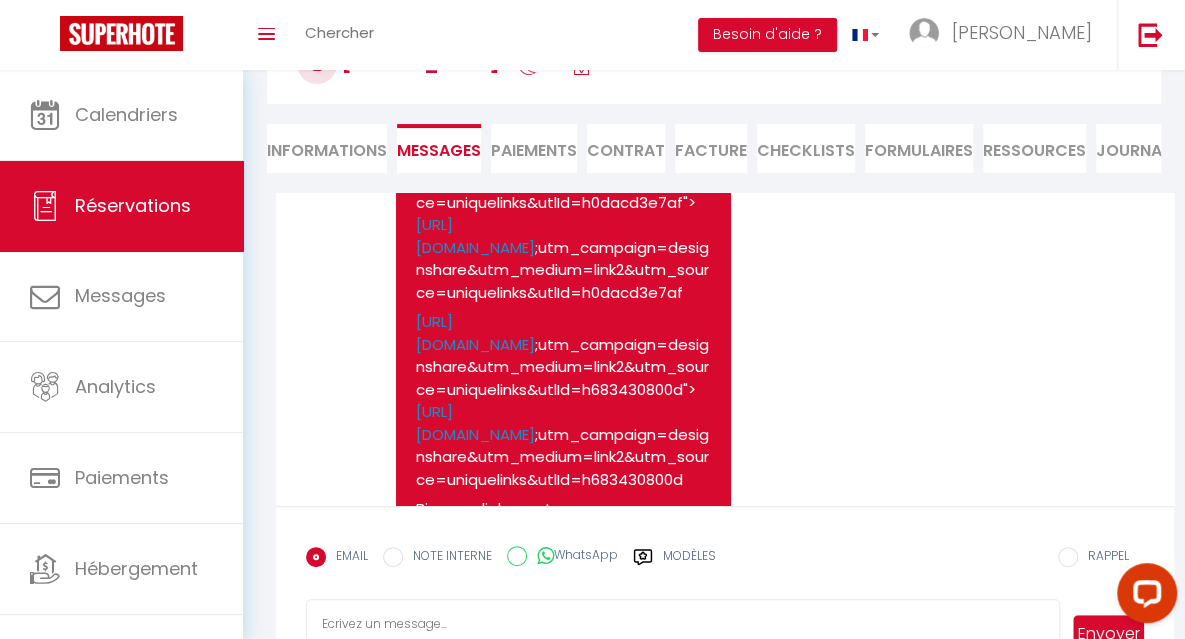 scroll, scrollTop: 2501, scrollLeft: 0, axis: vertical 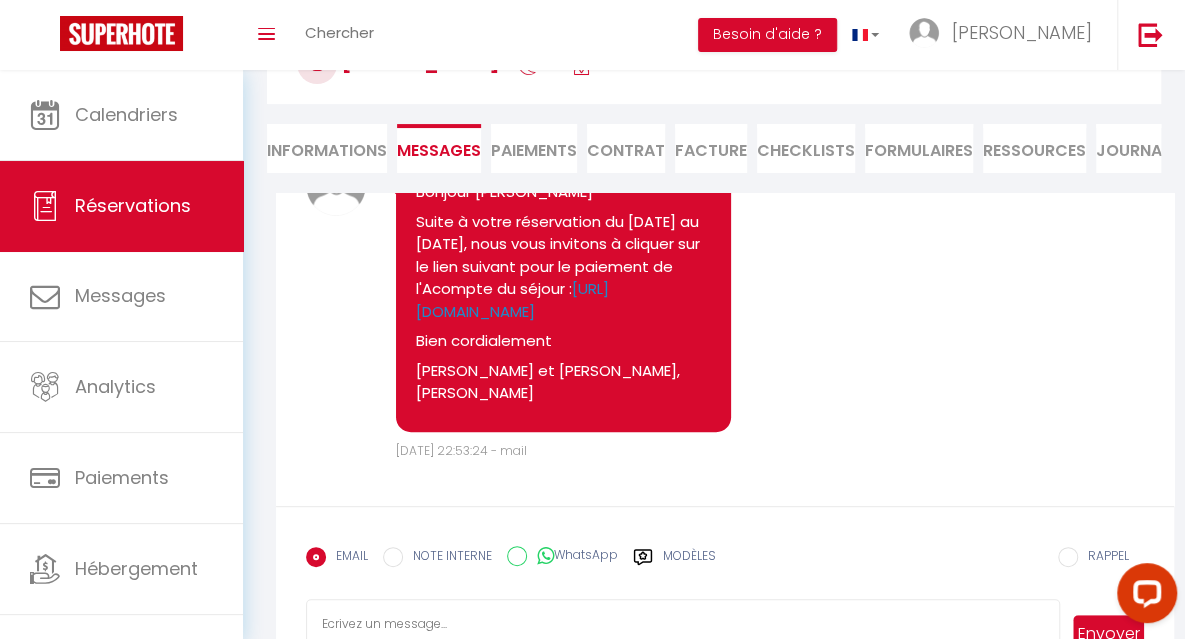 click on "Paiements" at bounding box center (534, 148) 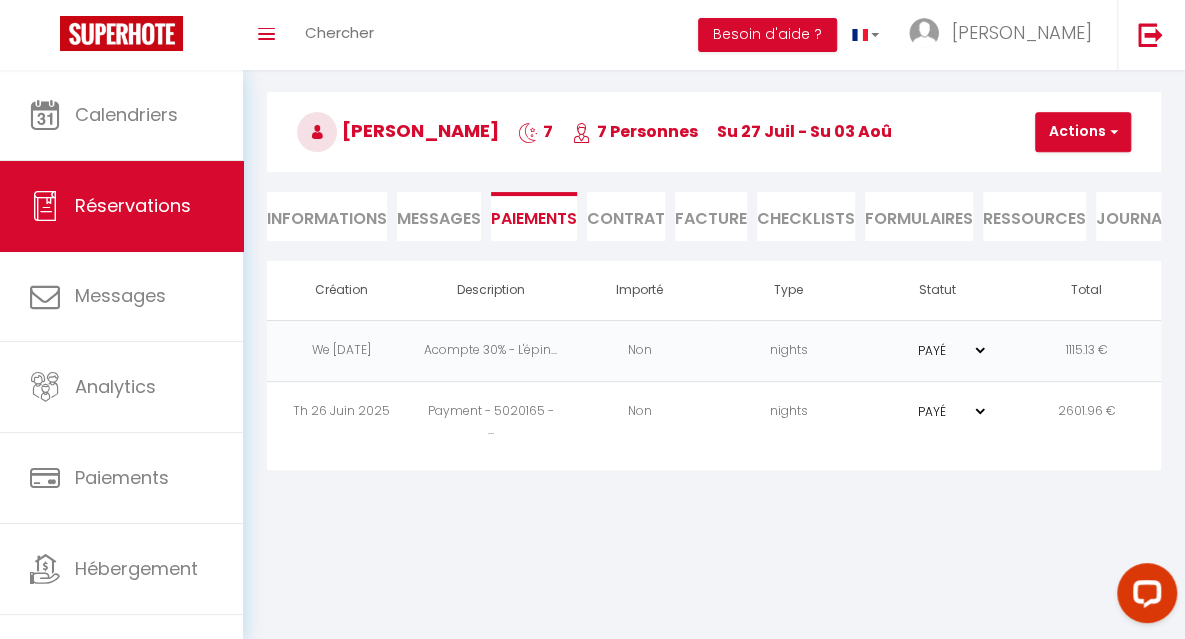scroll, scrollTop: 70, scrollLeft: 0, axis: vertical 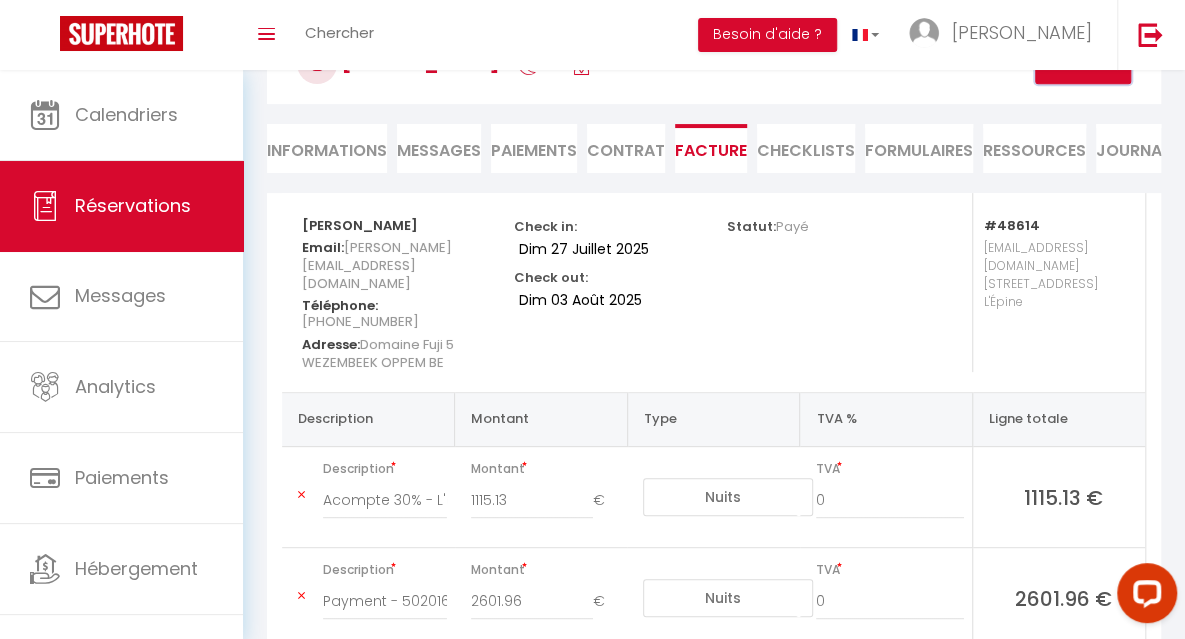 click on "Actions" at bounding box center [1083, 64] 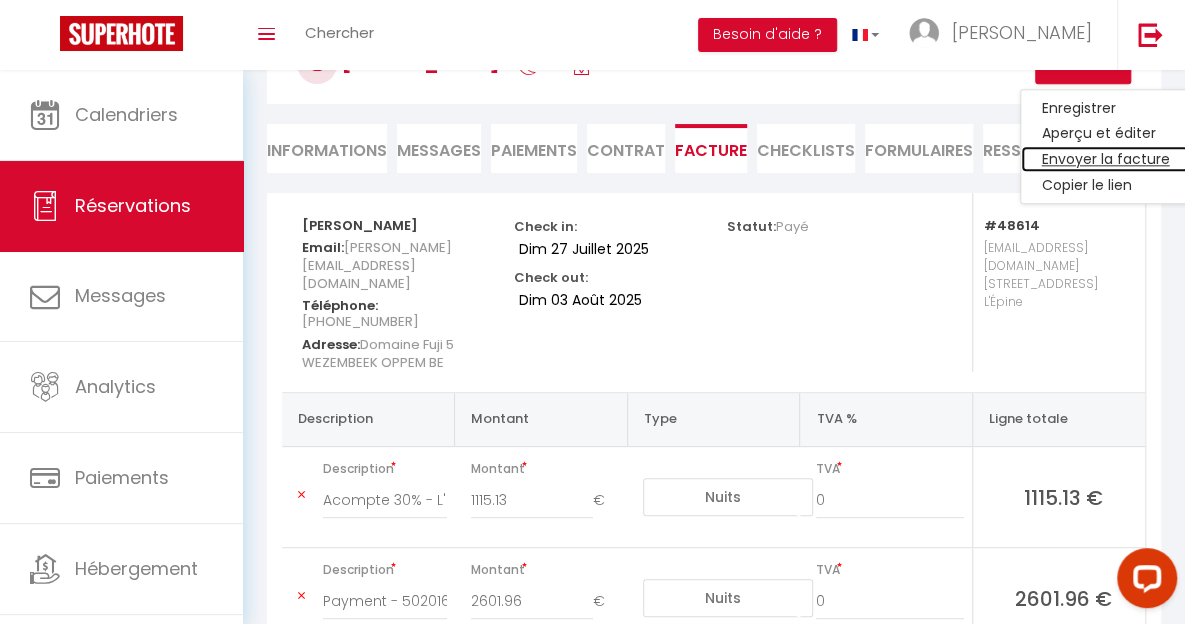 click on "Envoyer la facture" at bounding box center [1105, 160] 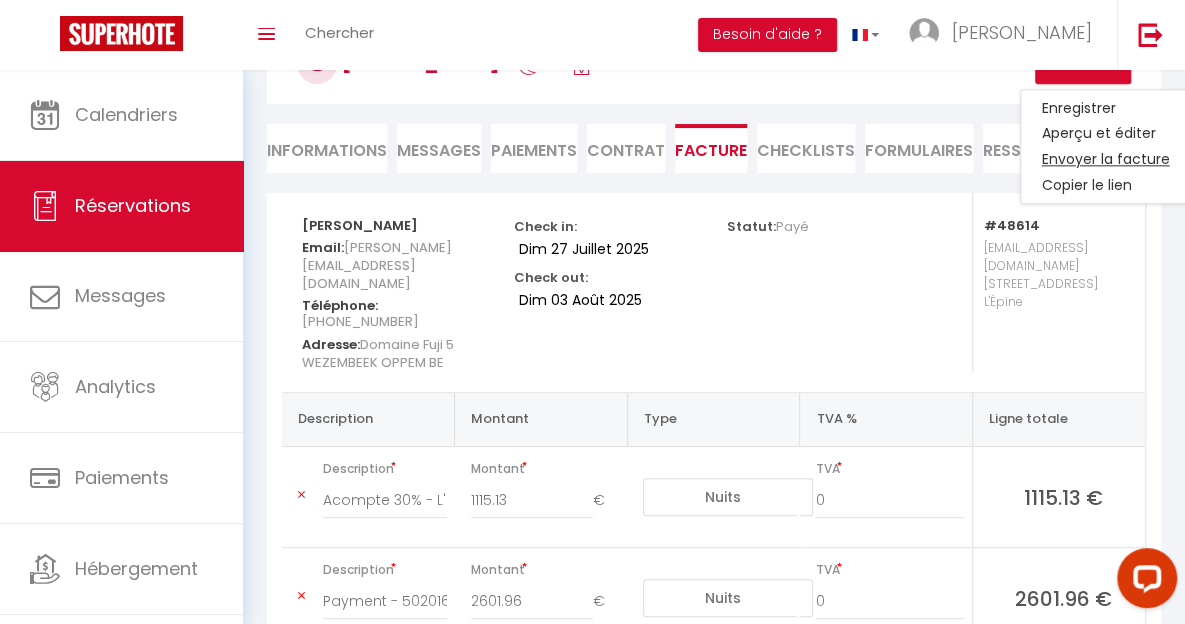 type on "[PERSON_NAME][EMAIL_ADDRESS][DOMAIN_NAME]" 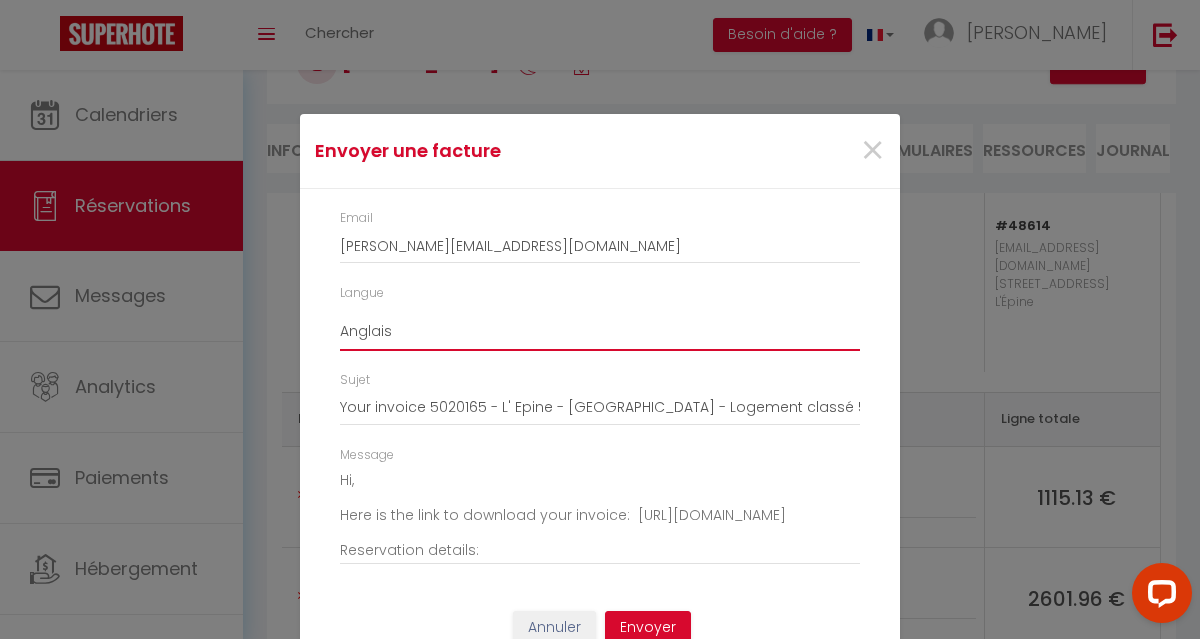 click on "Anglais   Français   Espagnol   Portugais" at bounding box center [600, 332] 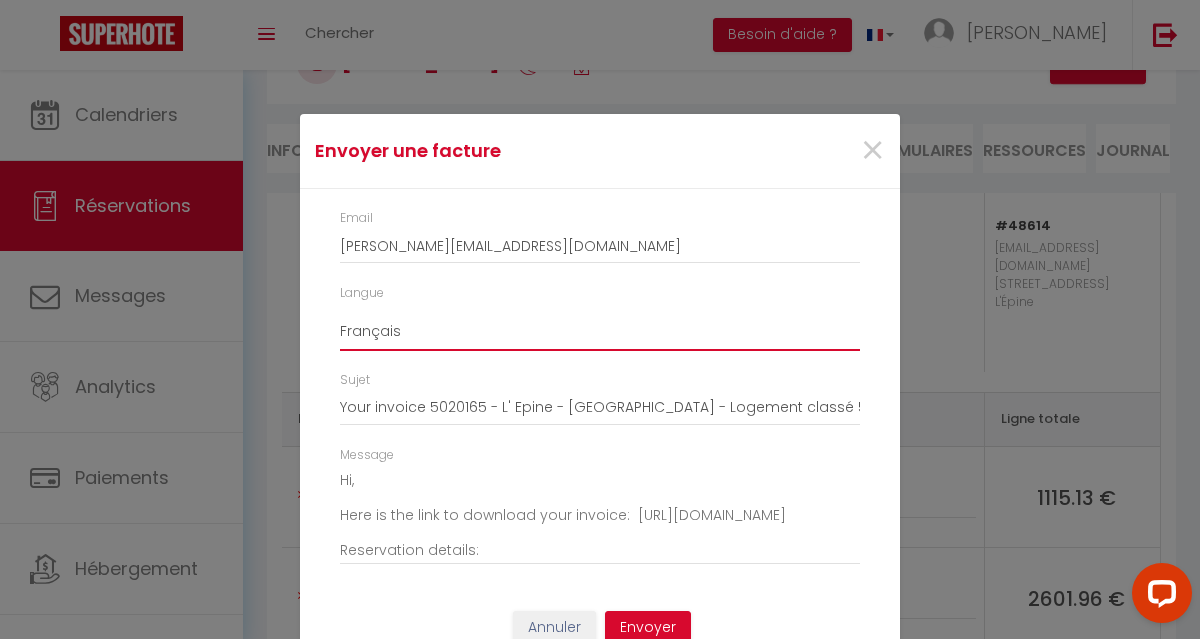 click on "Anglais   Français   Espagnol   Portugais" at bounding box center [600, 332] 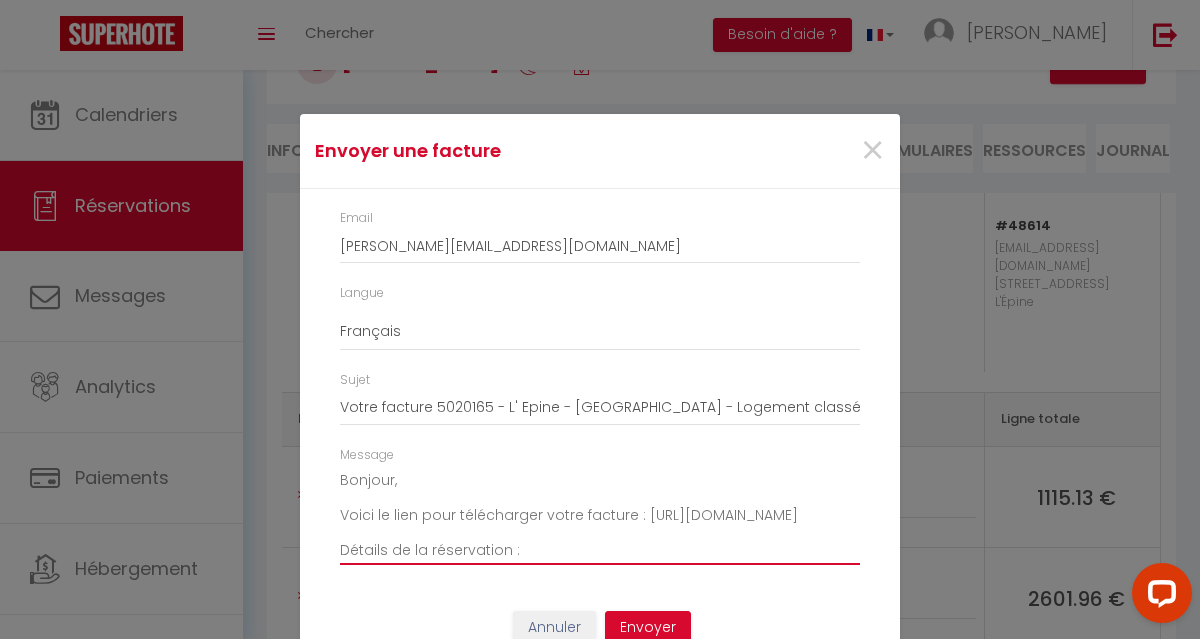 click on "Bonjour,
Voici le lien pour télécharger votre facture : https://superhote.com/applink/invoice/ZuGZDMwvg4
Détails de la réservation :
Booking id : 5020165
Logement : L' Epine - Villa les Perles - Logement classé 5 étoiles
Checkin : 27/07/2025
Checkout : 03/08/2025
Nb person: 7
Montant : 3717.09
Bien cordialement
Dominique et Pierre-Alexandre
MCD Noirmoutier" at bounding box center (600, 515) 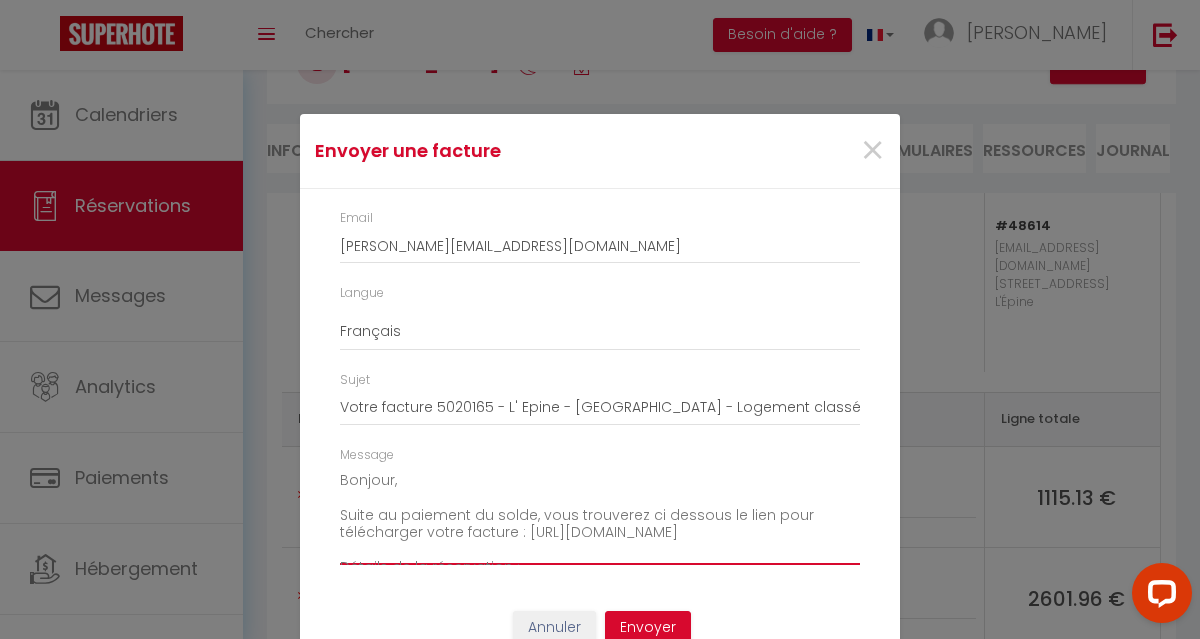 click on "Bonjour,
Suite au paiement du solde, vous trouverez ci dessous le lien pour télécharger votre facture : https://superhote.com/applink/invoice/ZuGZDMwvg4
Détails de la réservation :
Booking id : 5020165
Logement : L' Epine - Villa les Perles - Logement classé 5 étoiles
Checkin : 27/07/2025
Checkout : 03/08/2025
Nb person: 7
Montant : 3717.09
Bien cordialement
Dominique et Pierre-Alexandre
MCD Noirmoutier" at bounding box center (600, 515) 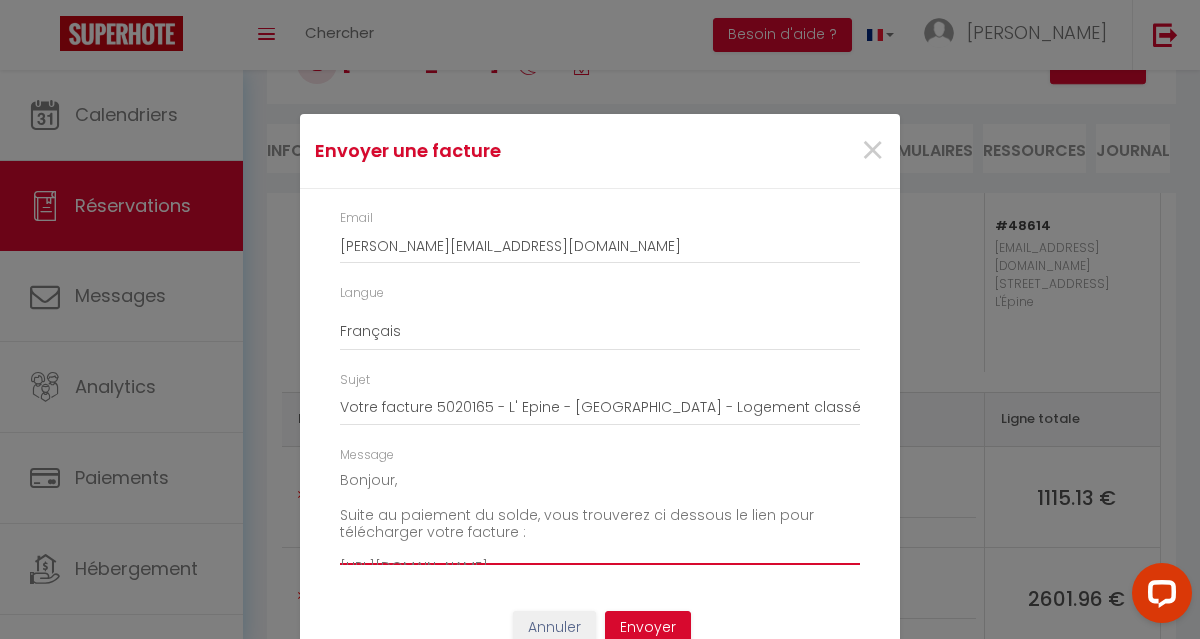 scroll, scrollTop: 12, scrollLeft: 0, axis: vertical 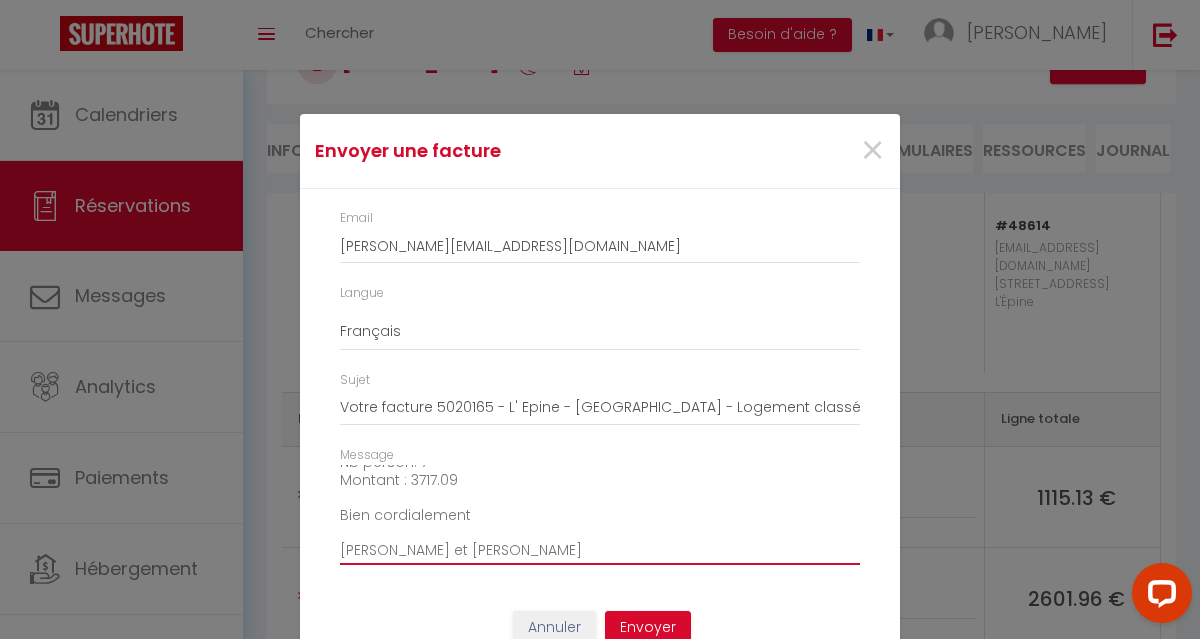 drag, startPoint x: 335, startPoint y: 505, endPoint x: 470, endPoint y: 483, distance: 136.78085 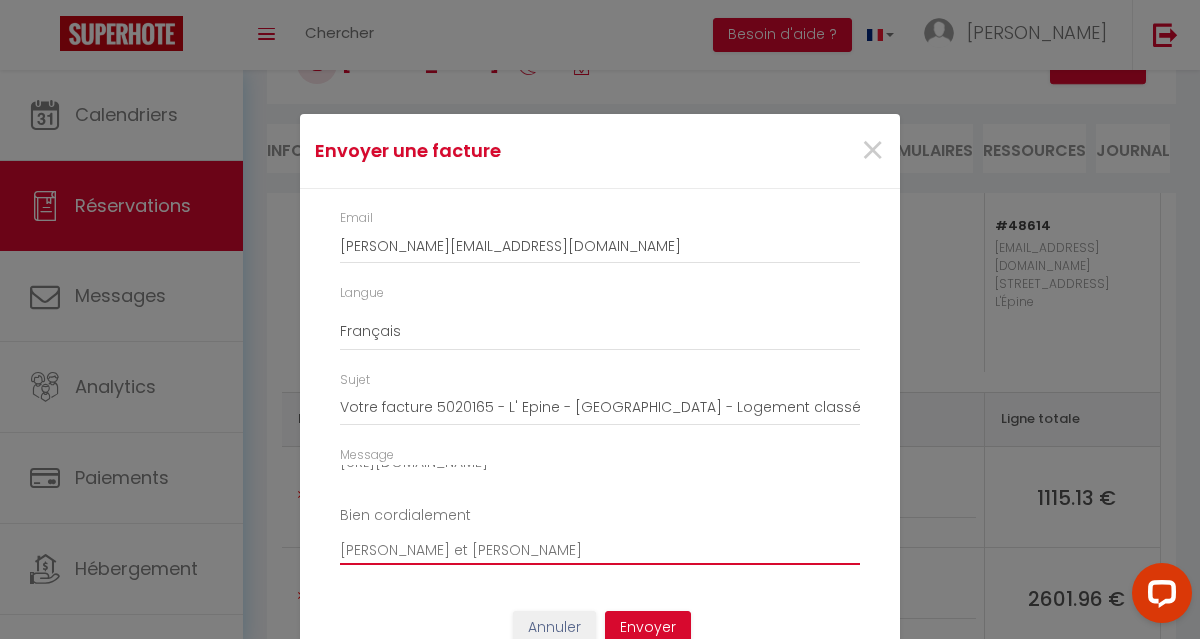 scroll, scrollTop: 122, scrollLeft: 0, axis: vertical 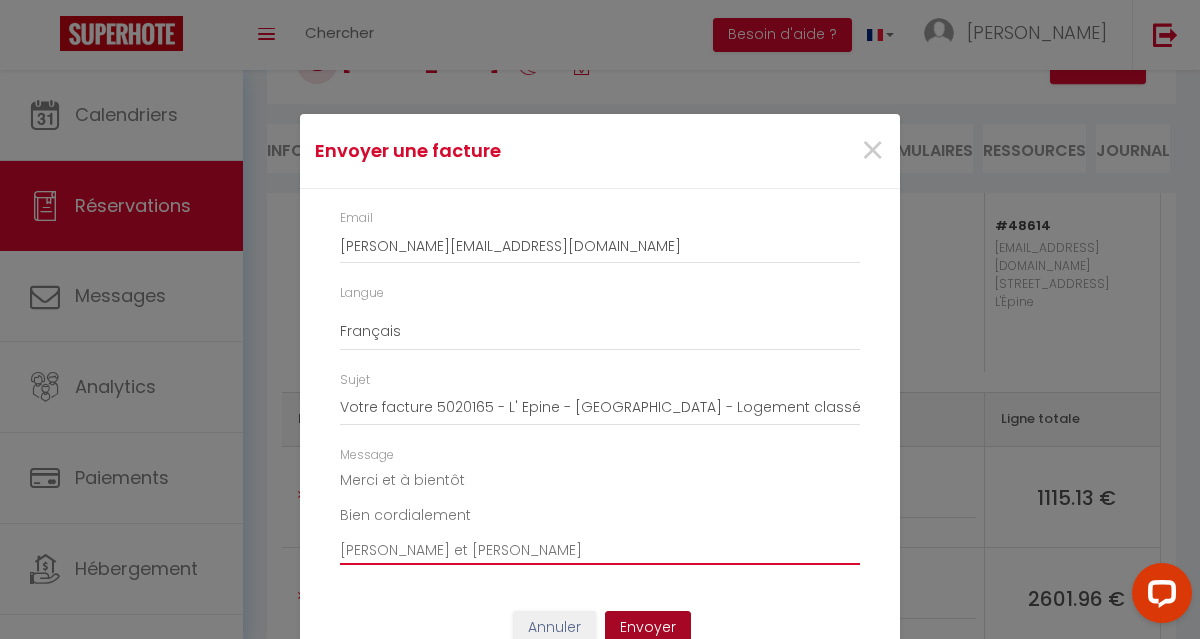 type on "Bonjour,
Suite au paiement du solde, vous trouverez ci dessous le lien pour télécharger votre facture :
https://superhote.com/applink/invoice/ZuGZDMwvg4
Merci et à bientôt
Bien cordialement
Dominique et Pierre-Alexandre
MCD Noirmoutier" 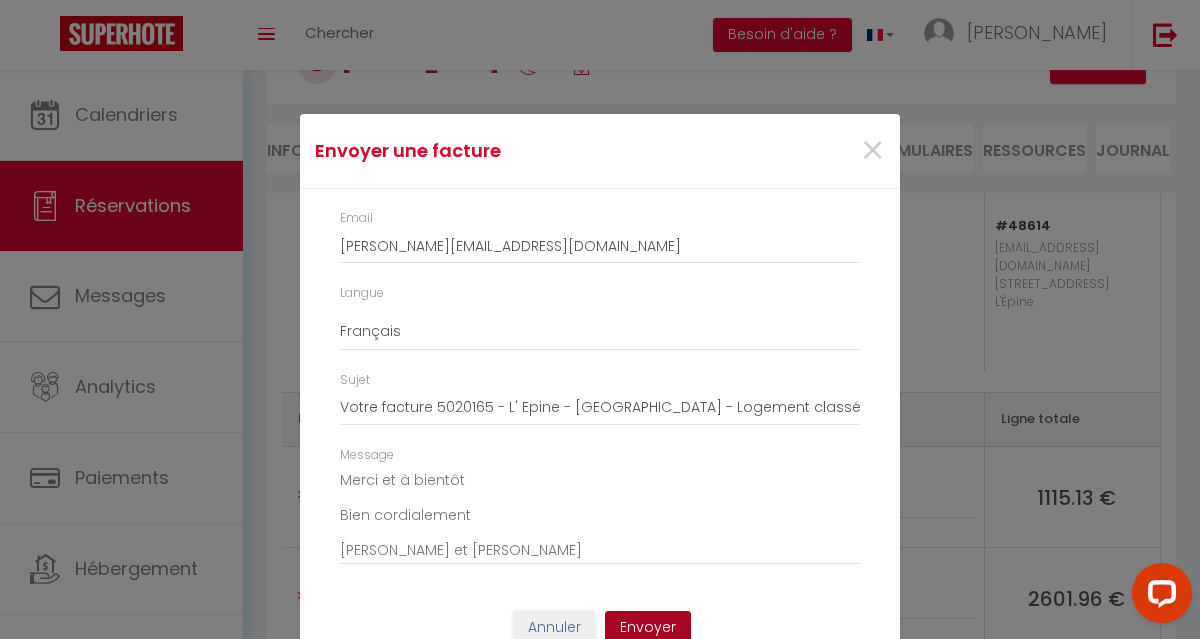 click on "Envoyer" at bounding box center (648, 628) 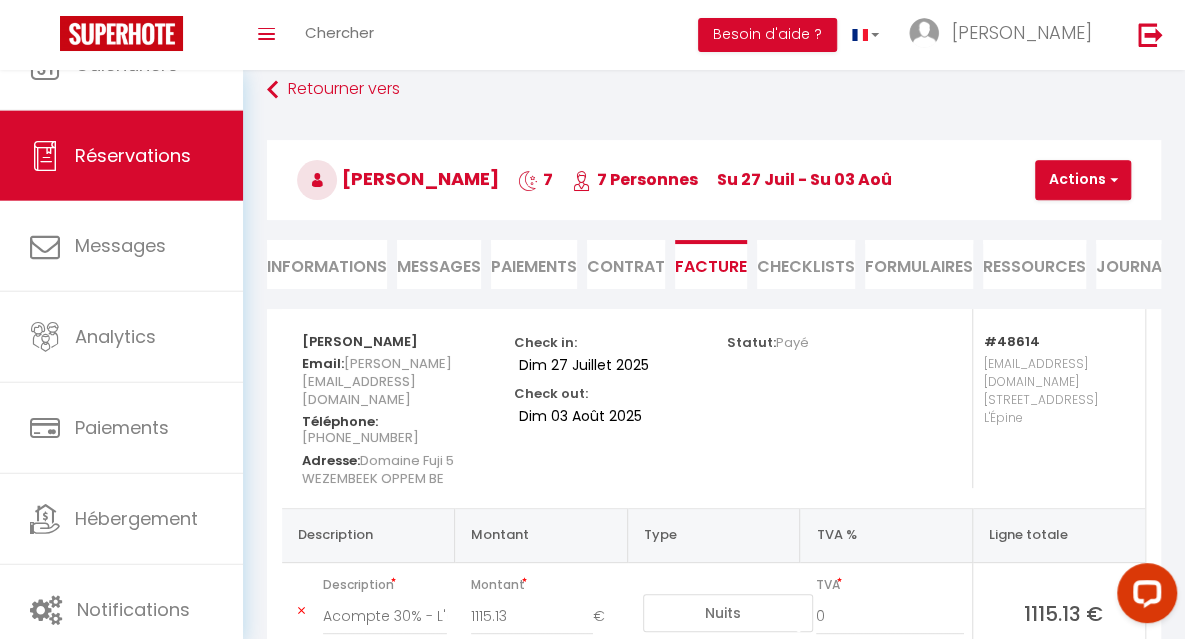 scroll, scrollTop: 0, scrollLeft: 0, axis: both 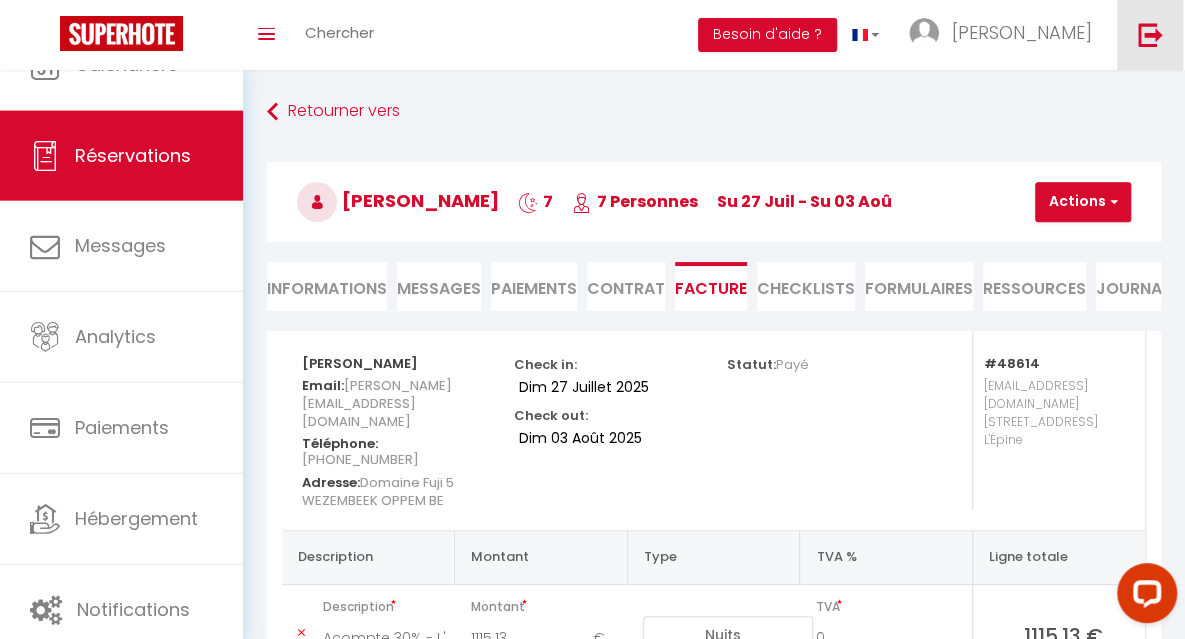 click at bounding box center (1150, 34) 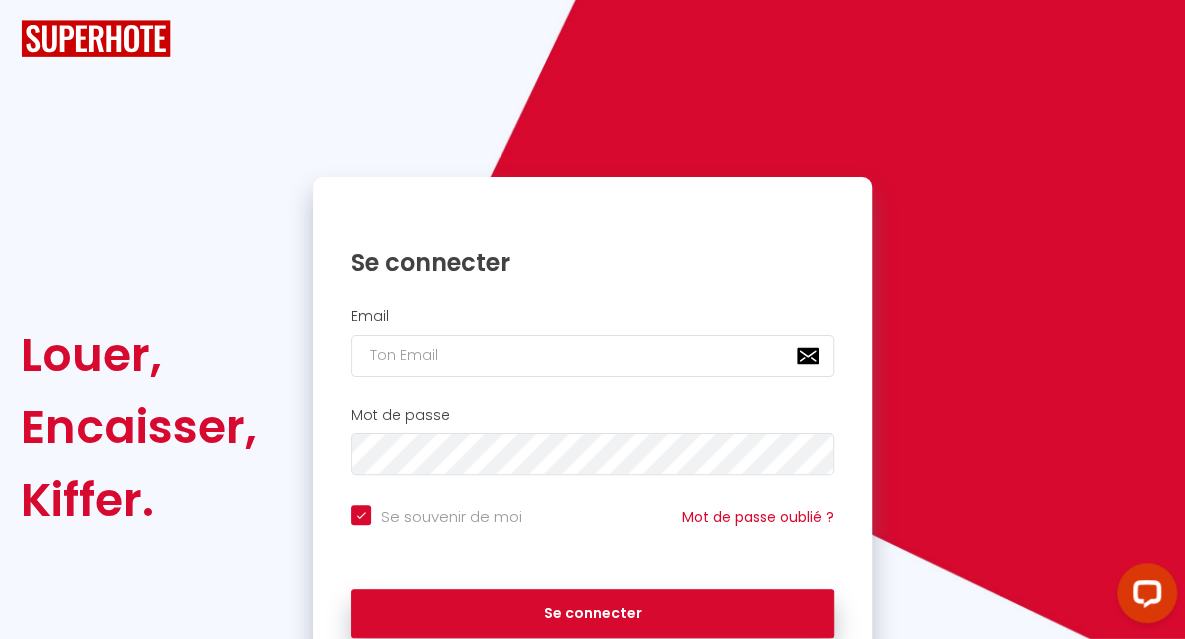checkbox on "true" 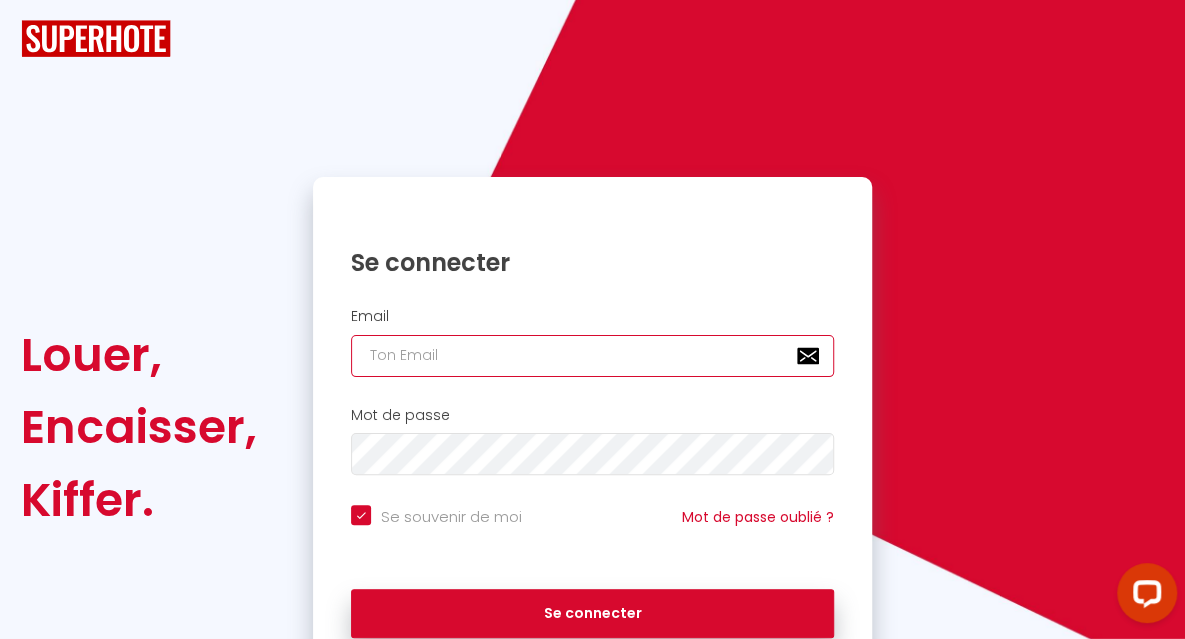 type on "[EMAIL_ADDRESS][DOMAIN_NAME]" 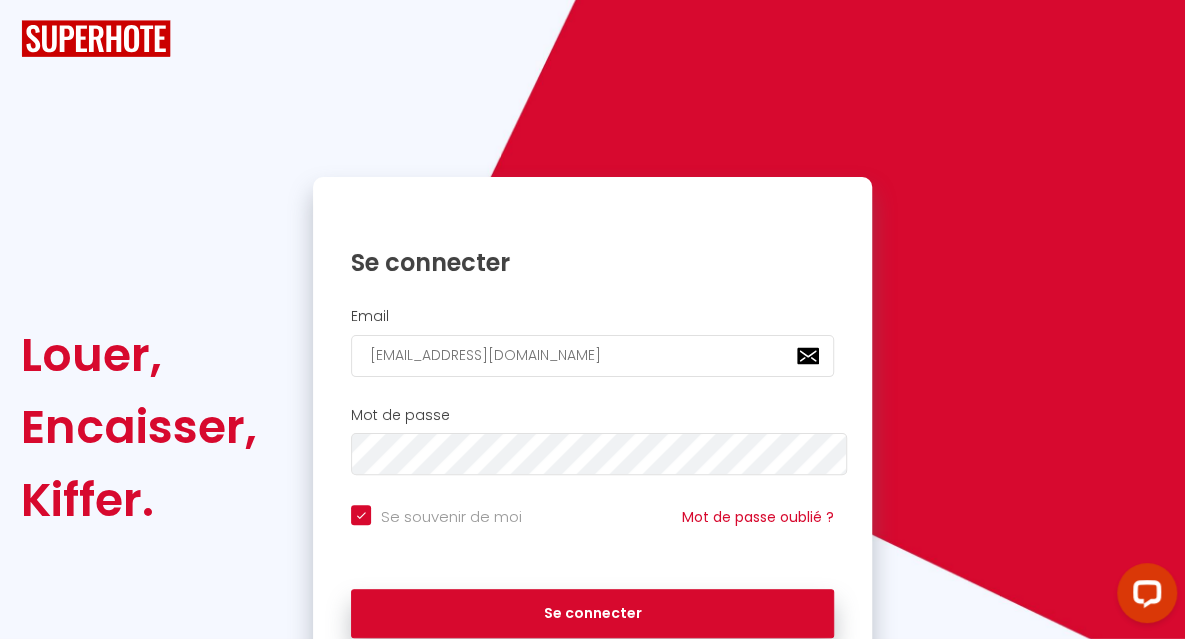 checkbox on "true" 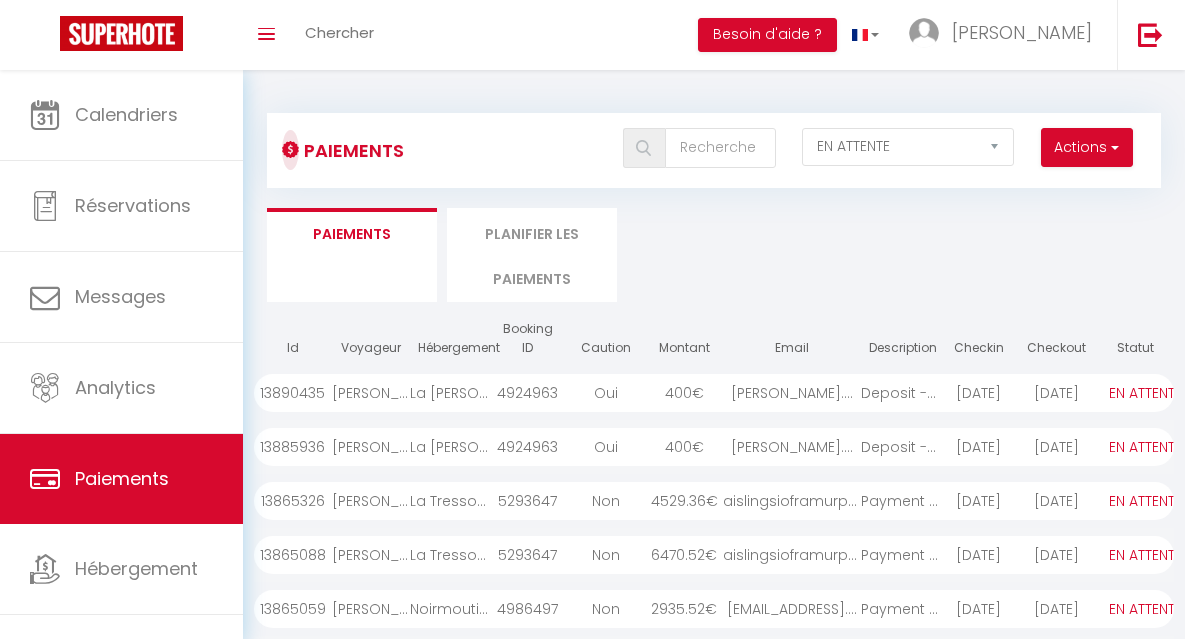 select on "0" 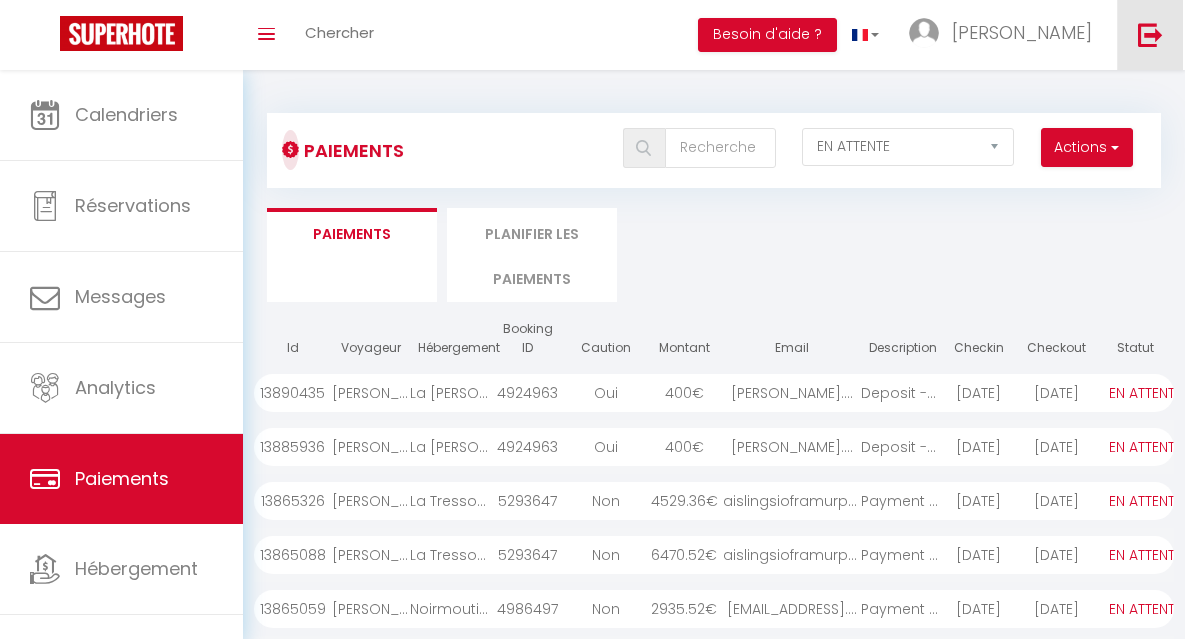 scroll, scrollTop: 311, scrollLeft: 0, axis: vertical 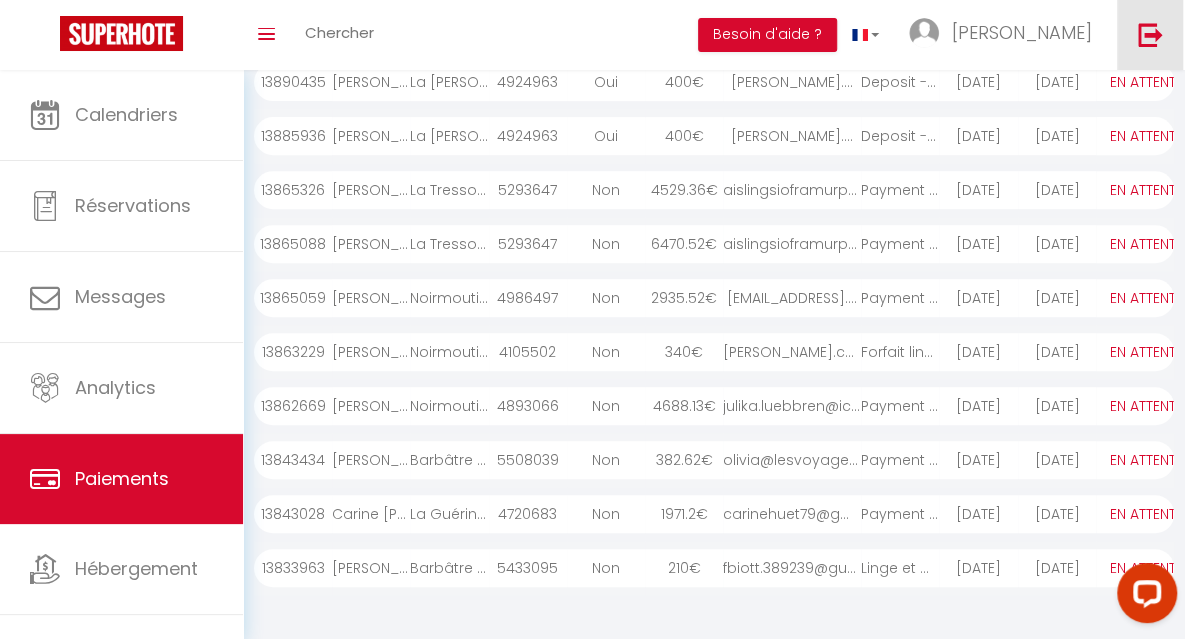 click at bounding box center (1150, 34) 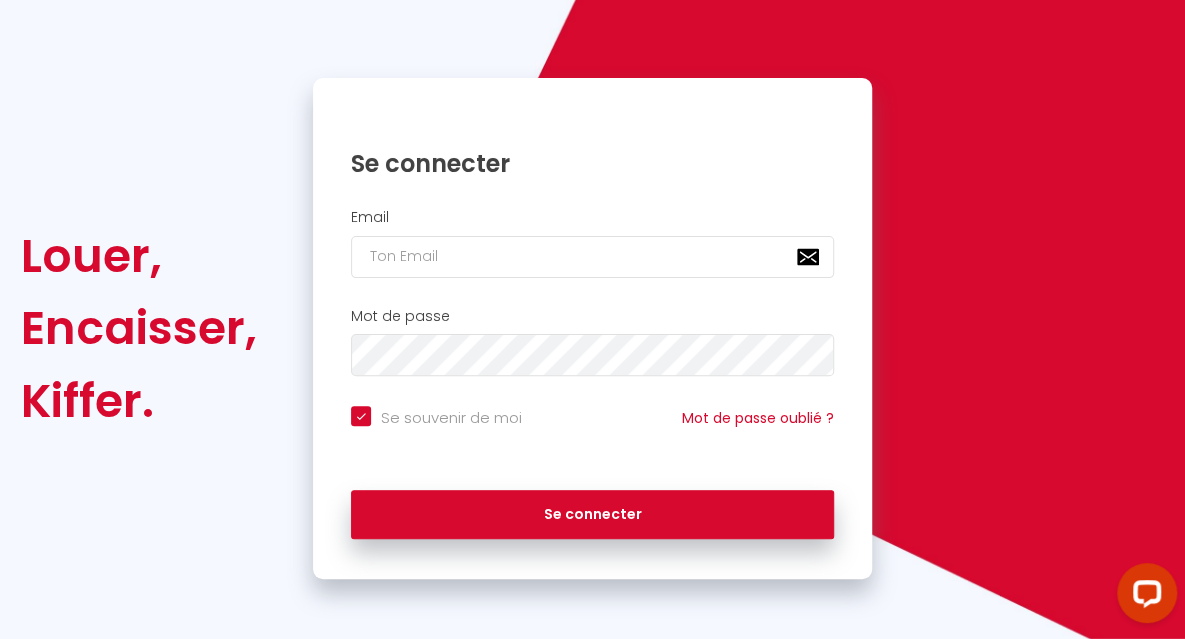 scroll, scrollTop: 97, scrollLeft: 0, axis: vertical 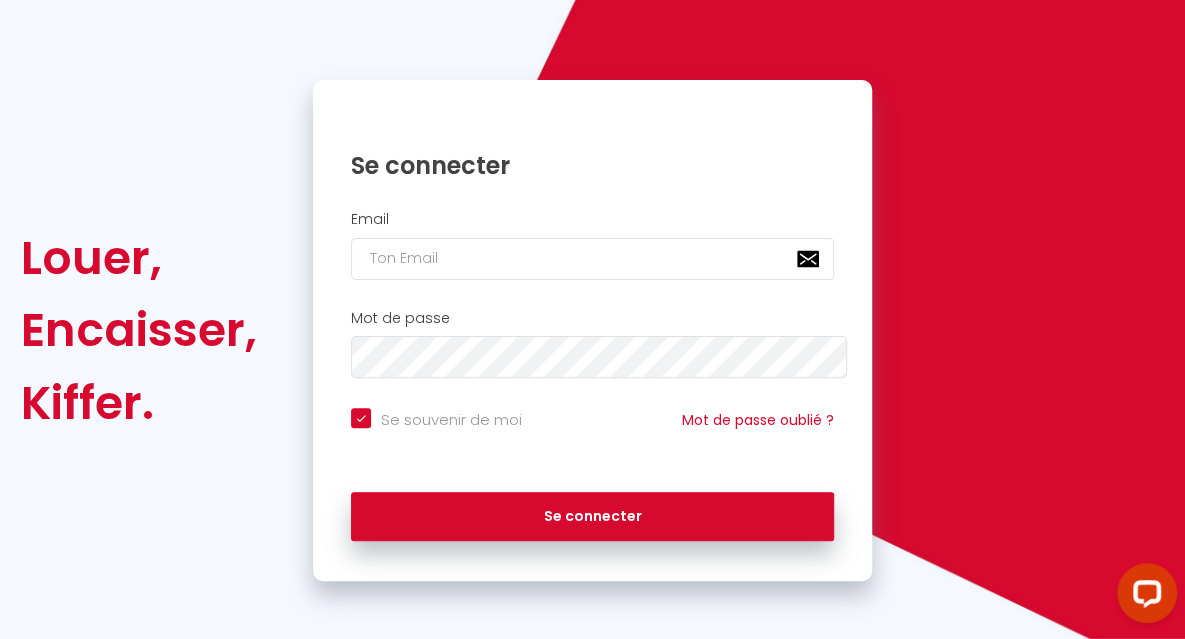 checkbox on "true" 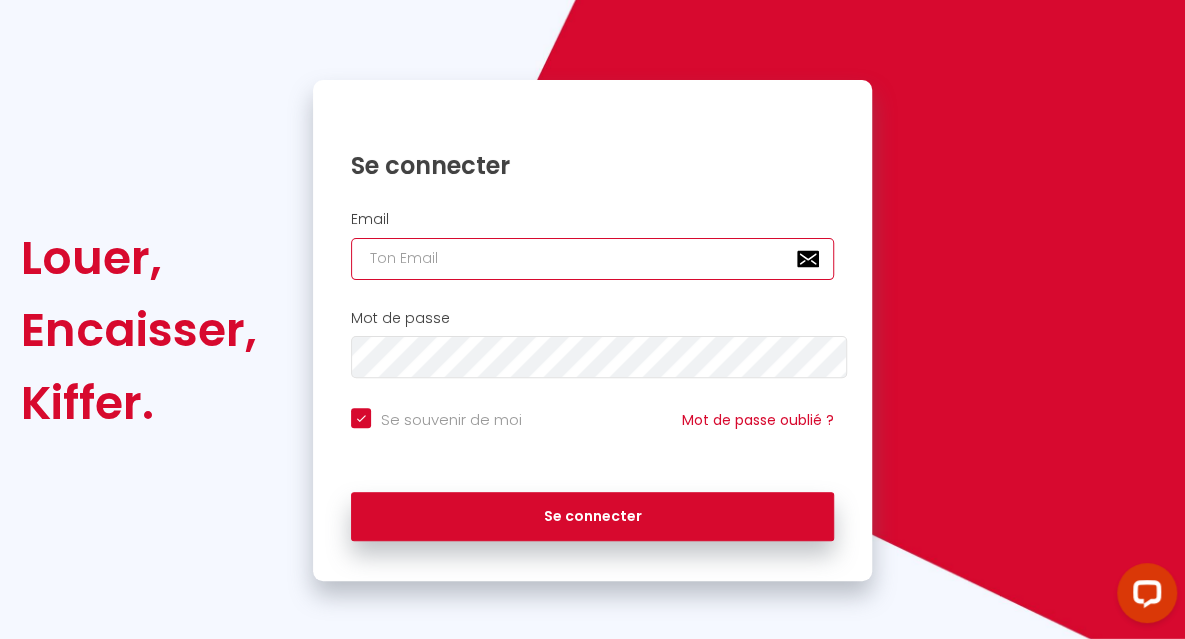 type on "[EMAIL_ADDRESS][DOMAIN_NAME]" 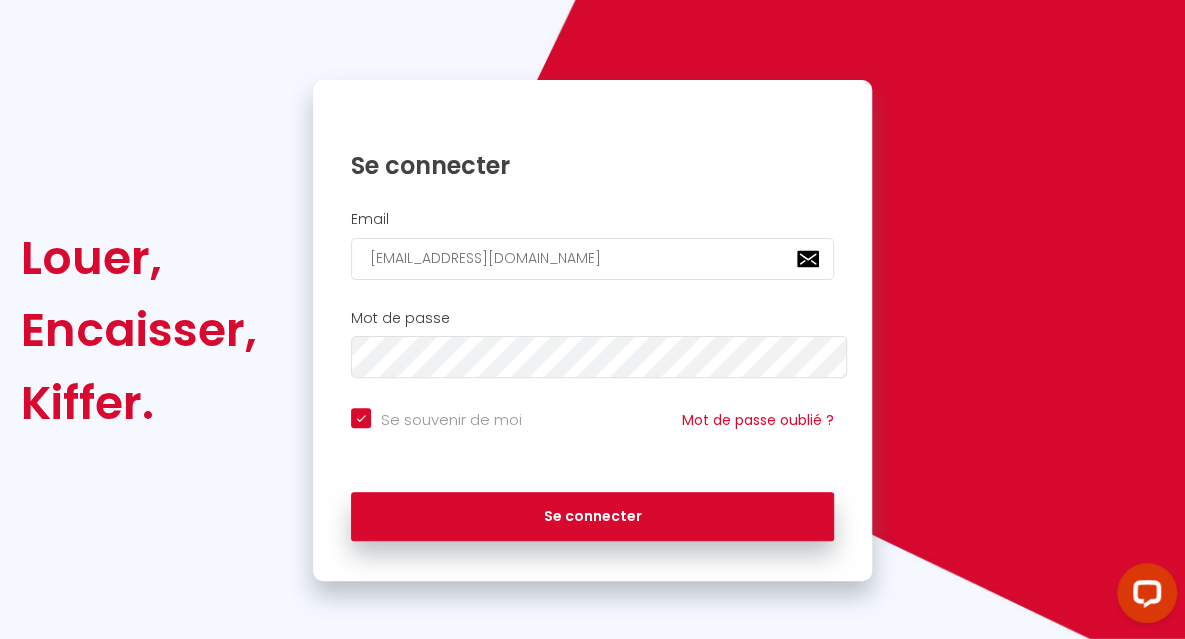 checkbox on "true" 